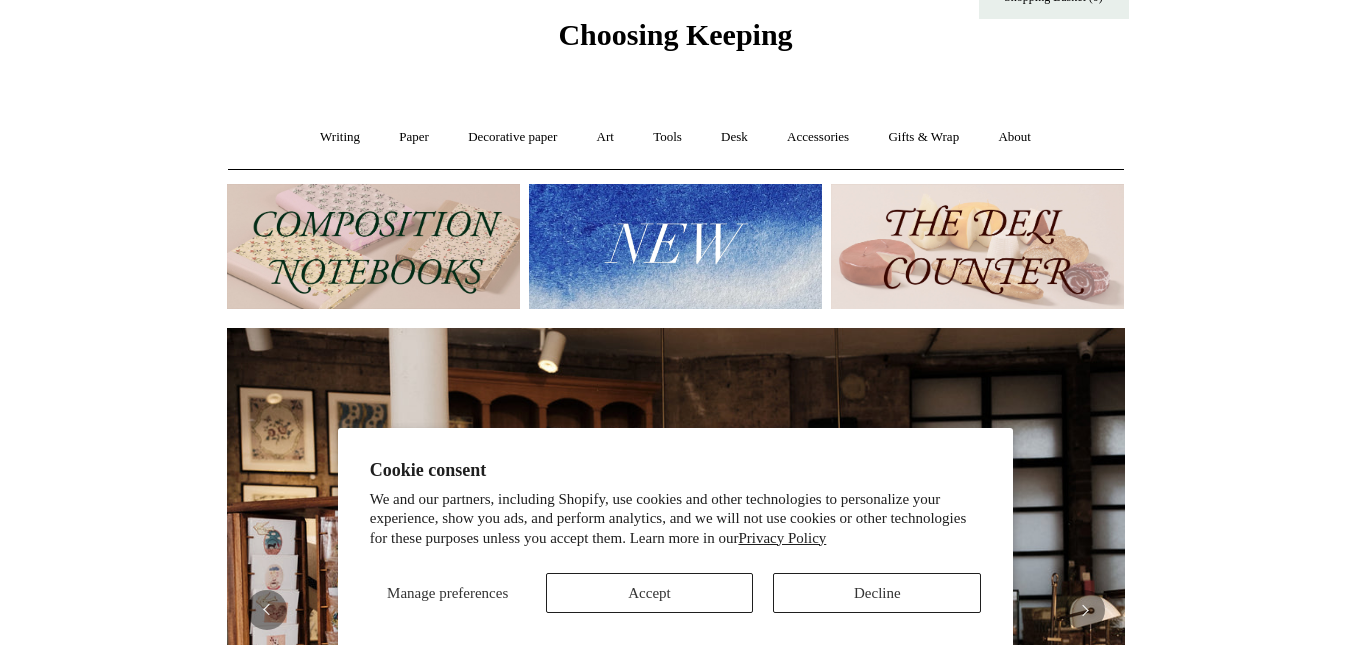 scroll, scrollTop: 100, scrollLeft: 0, axis: vertical 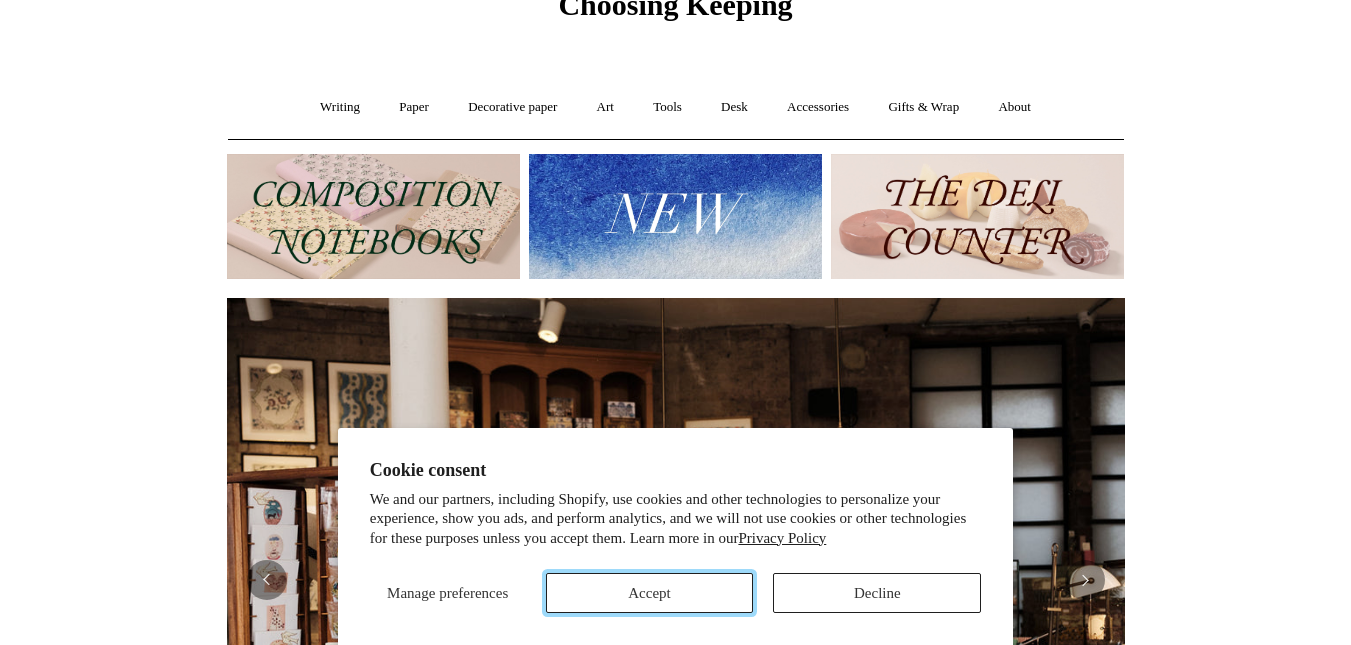 click on "Accept" at bounding box center (650, 593) 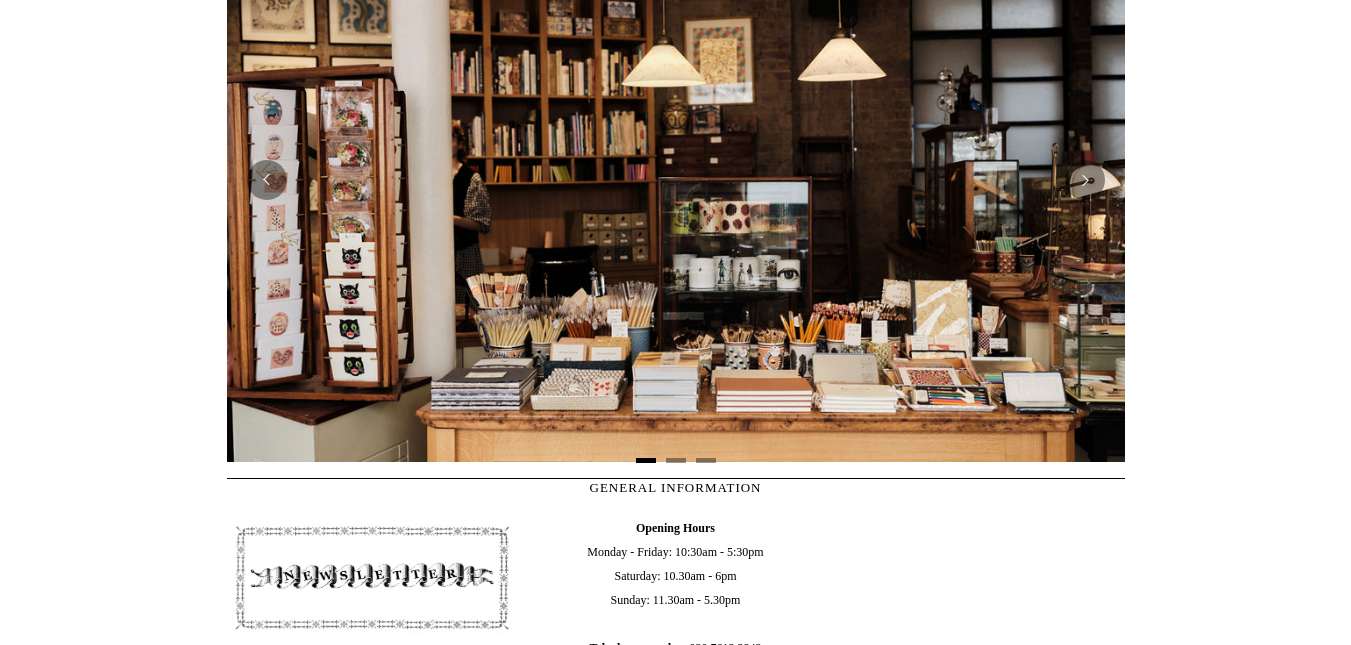 click on "Opening Hours Monday - Friday: 10:30am - 5:30pm Saturday: 10.30am - 6pm Sunday: 11.30am - 5.30pm Telephone number :   [PHONE] Email General Inquiries:  [EMAIL]" at bounding box center (675, 600) 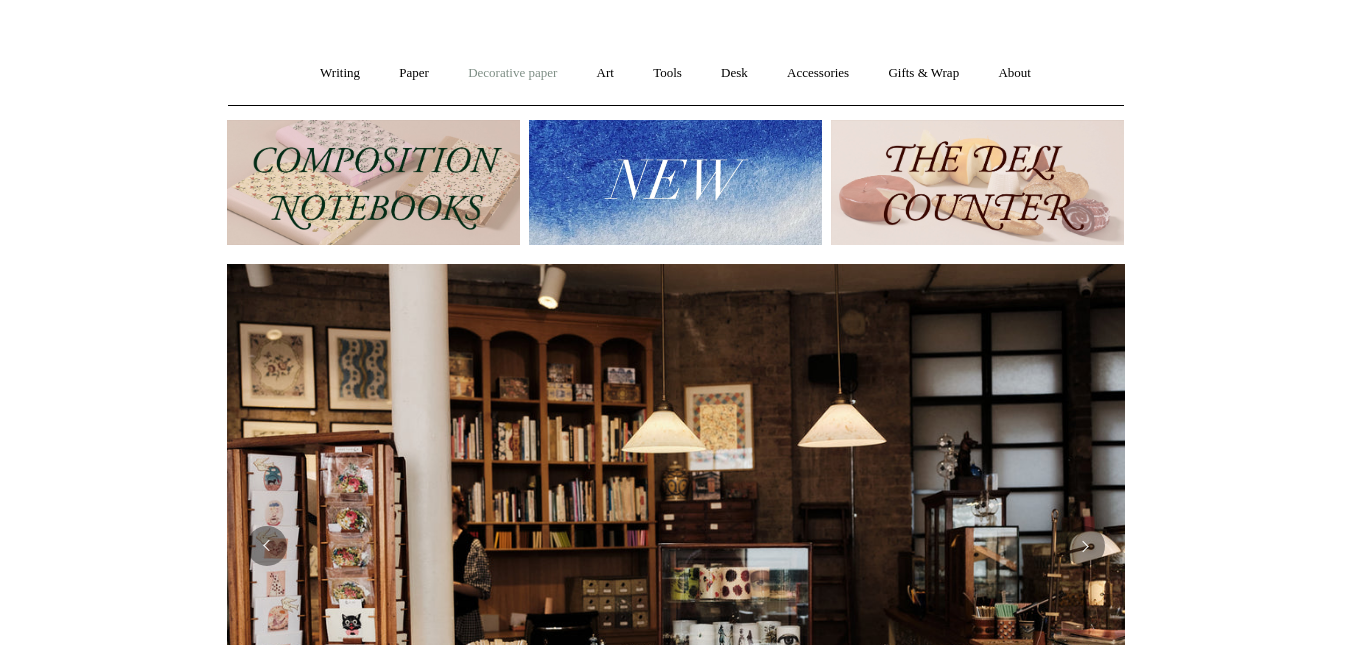 scroll, scrollTop: 100, scrollLeft: 0, axis: vertical 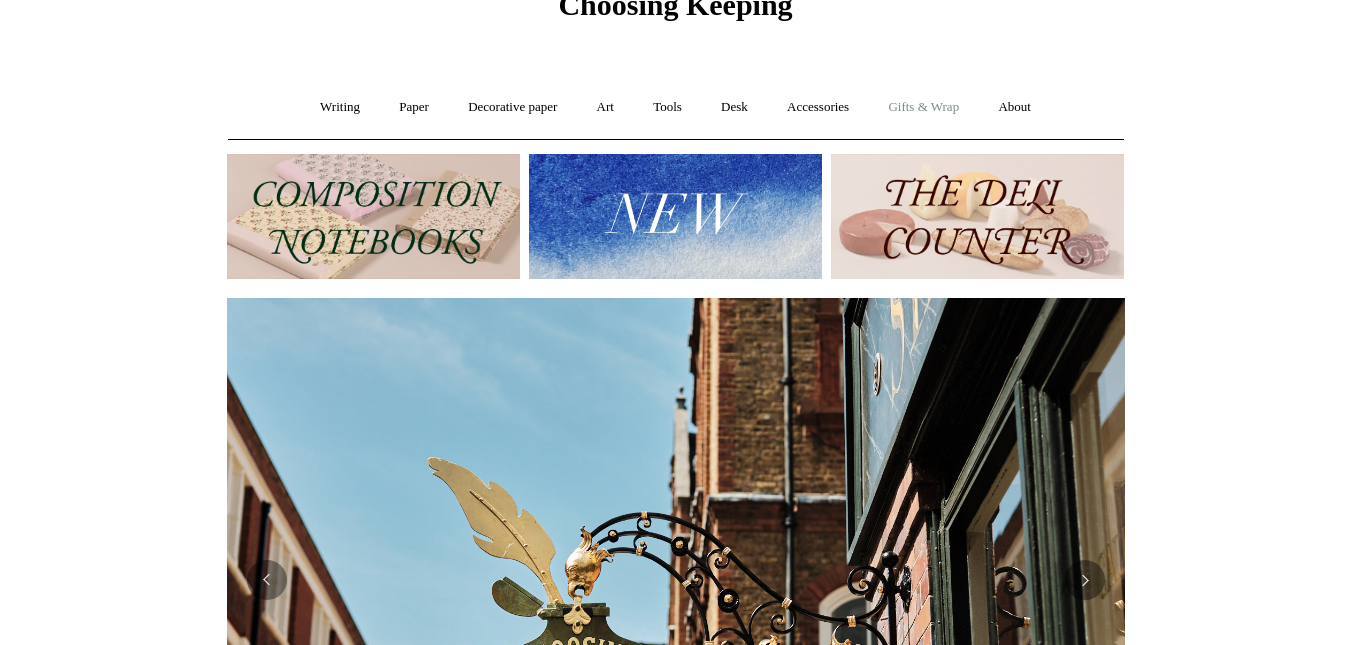 click on "Gifts & Wrap +" at bounding box center (923, 107) 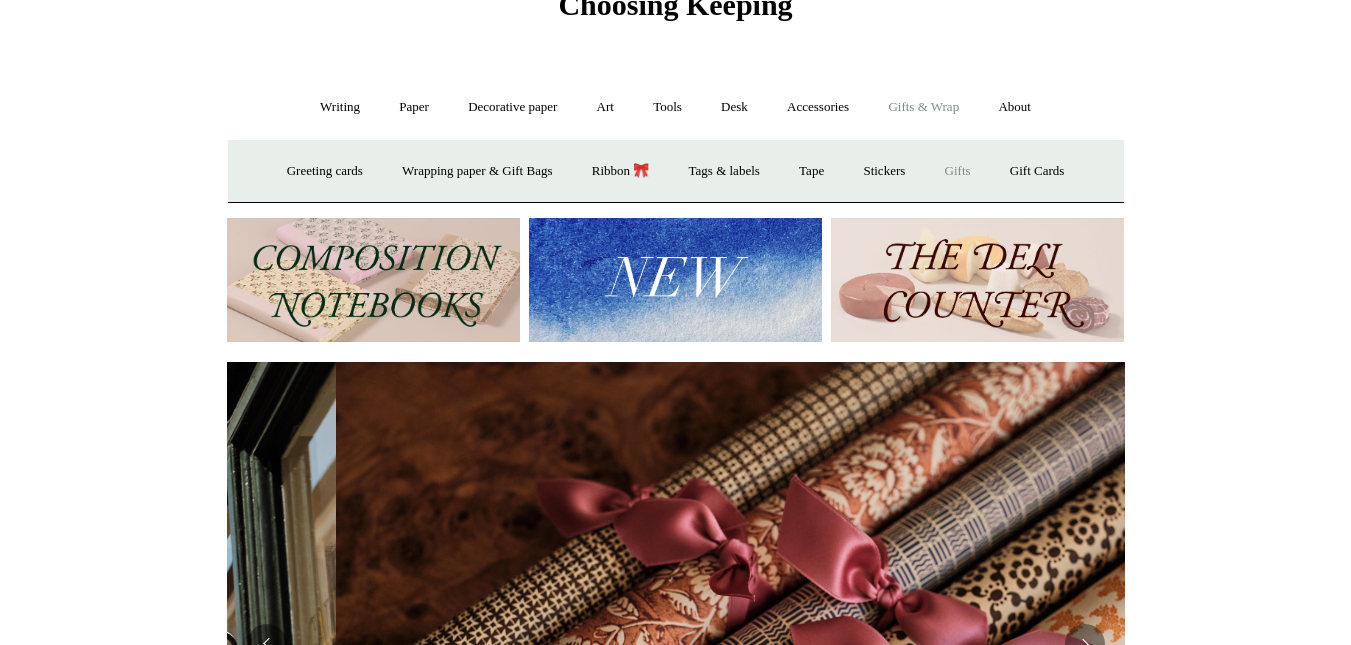 scroll, scrollTop: 0, scrollLeft: 1796, axis: horizontal 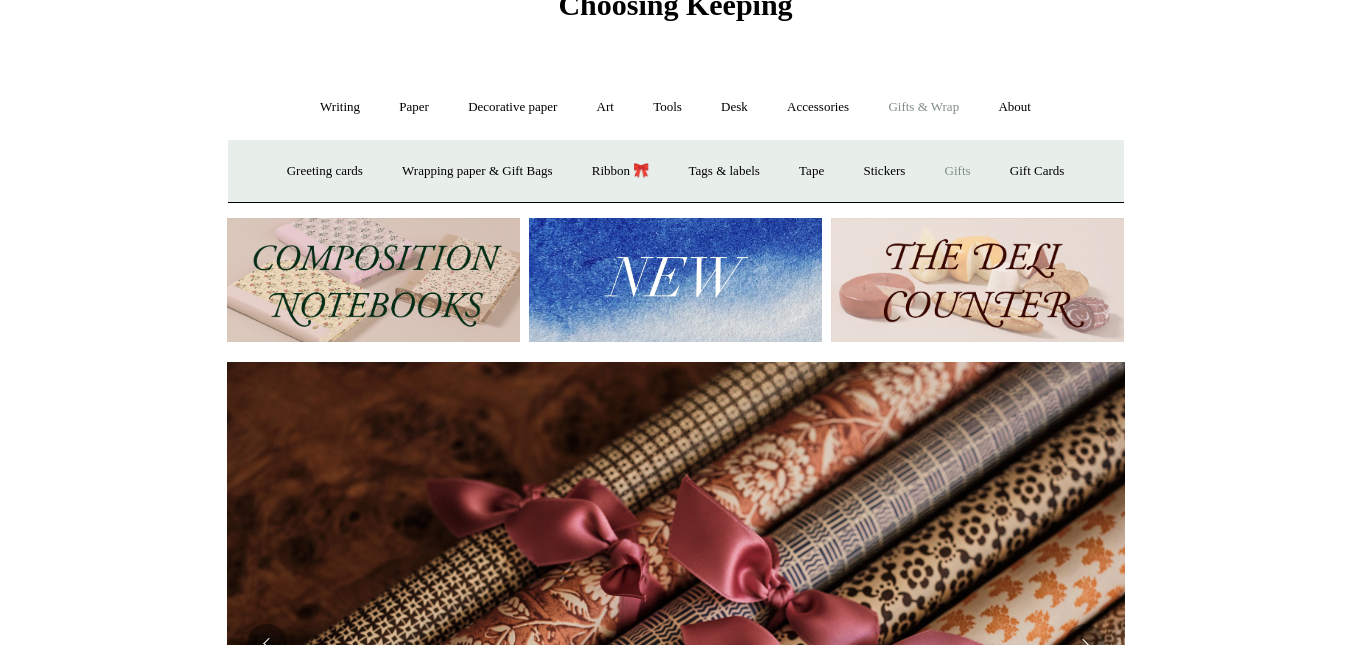 click on "Gifts +" at bounding box center [958, 171] 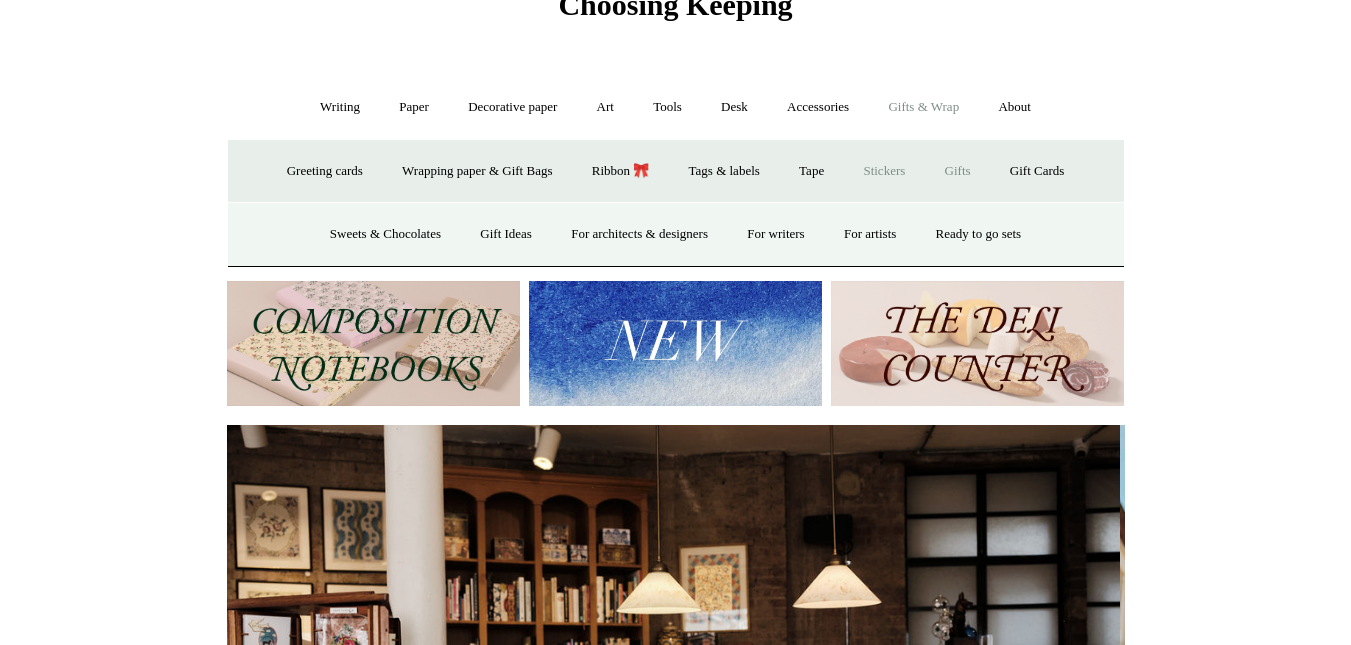 scroll, scrollTop: 0, scrollLeft: 0, axis: both 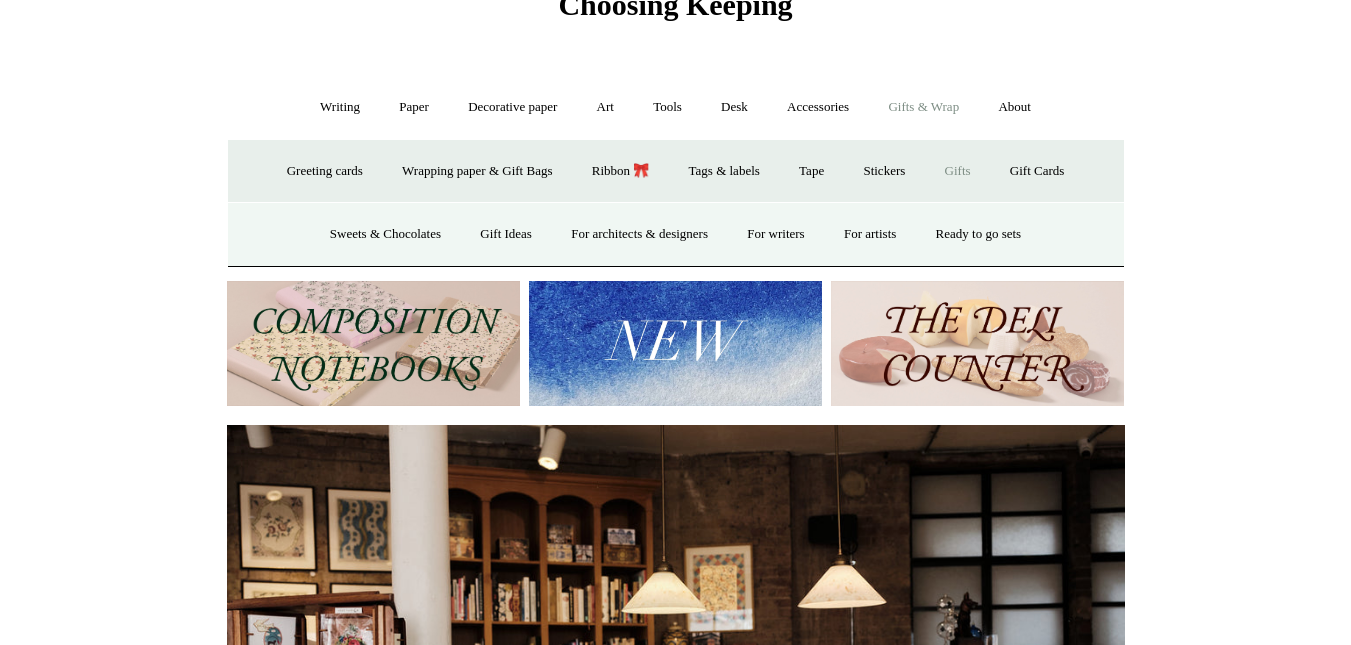 click on "Gifts -" at bounding box center [958, 171] 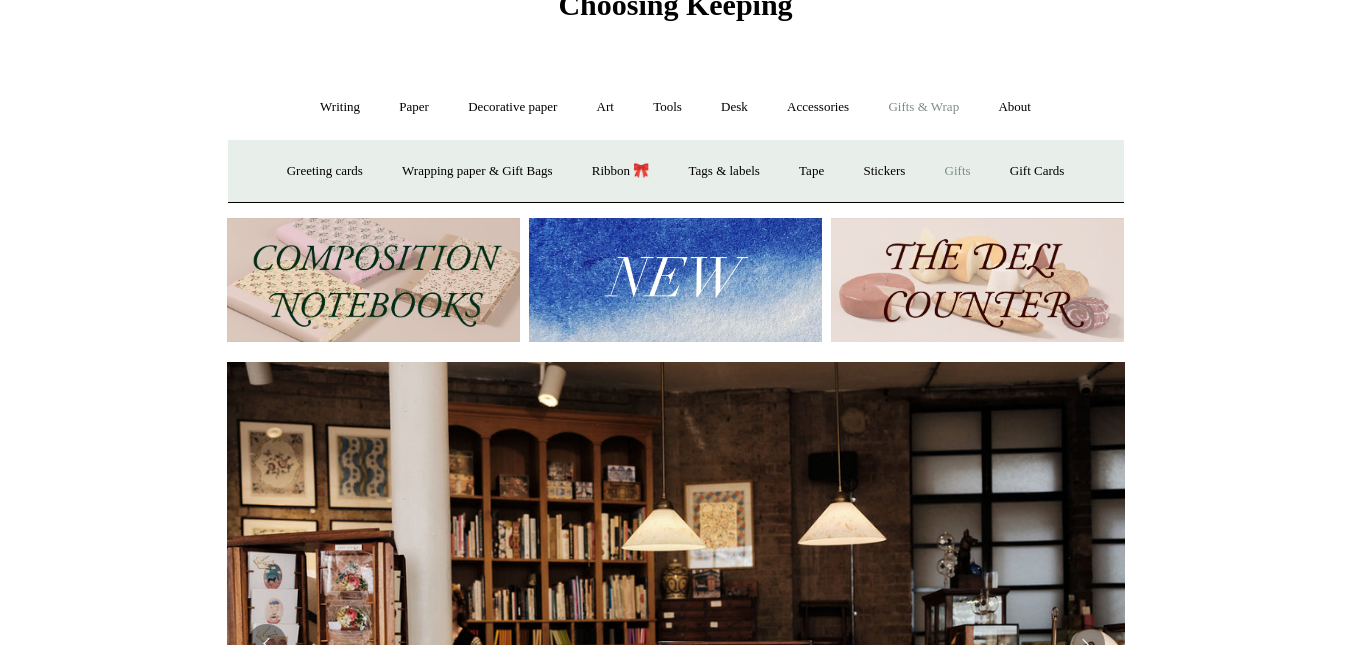 click on "Gifts +" at bounding box center (958, 171) 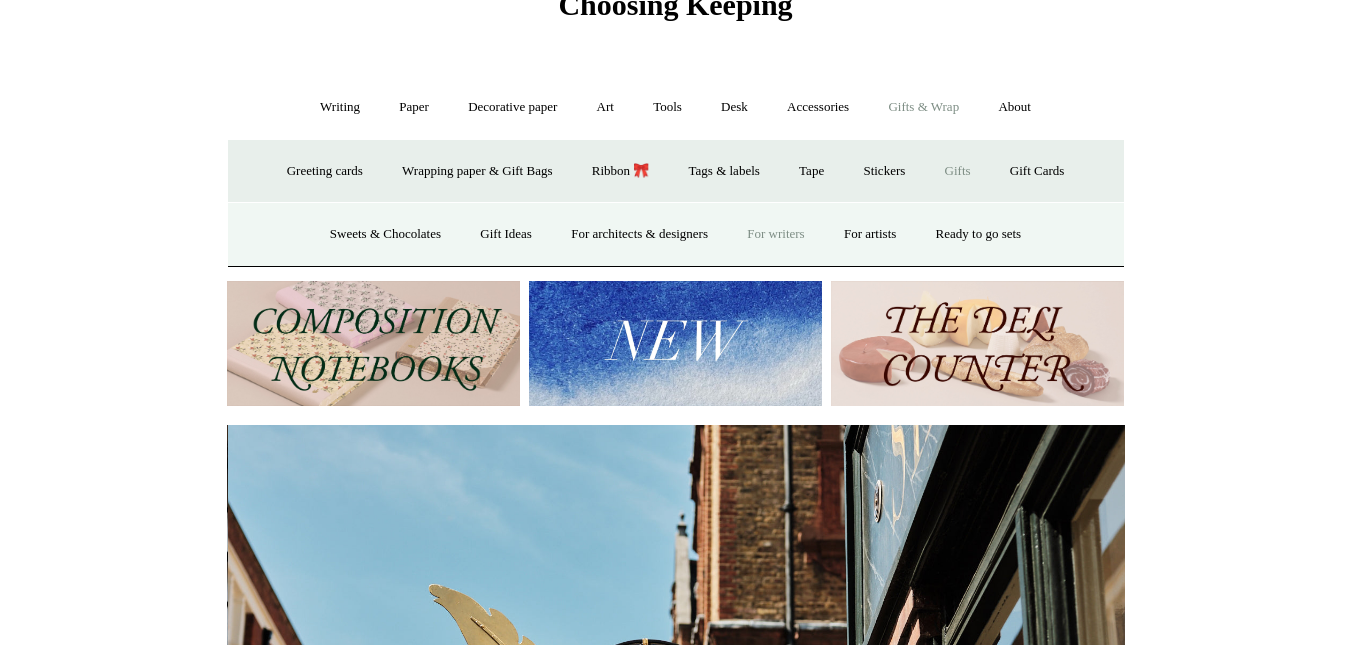 scroll, scrollTop: 0, scrollLeft: 898, axis: horizontal 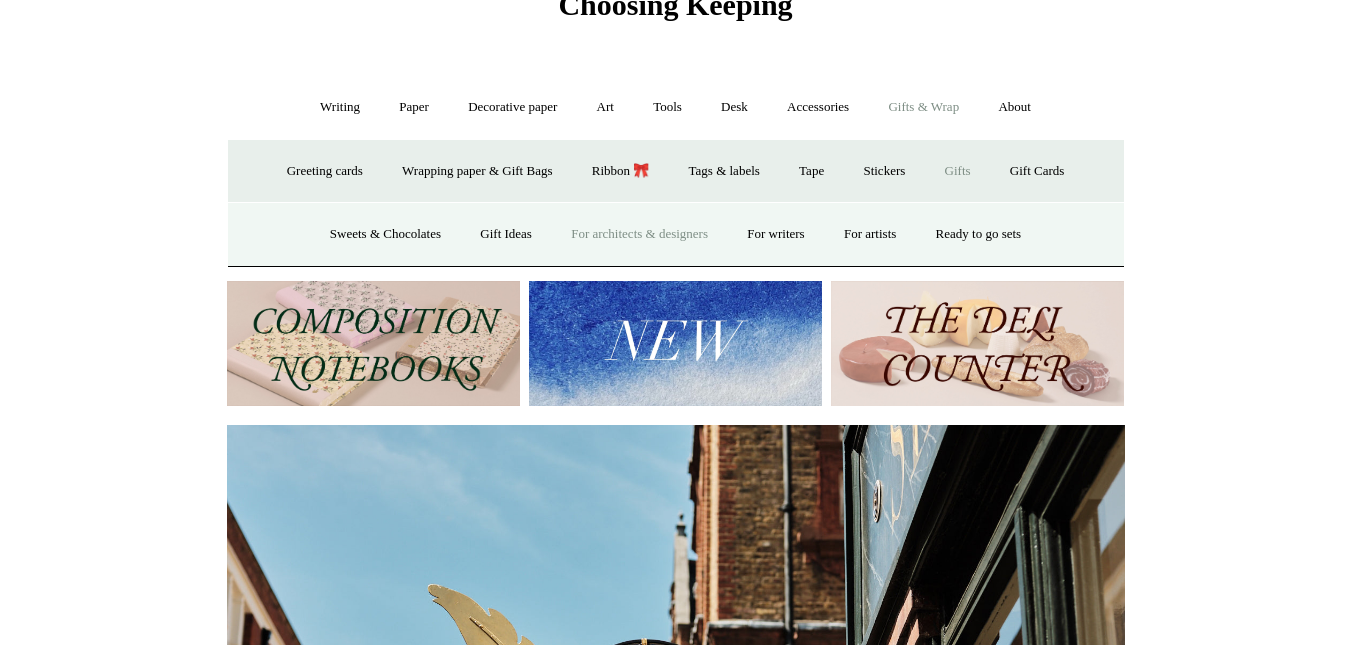 click on "For architects & designers" at bounding box center (639, 234) 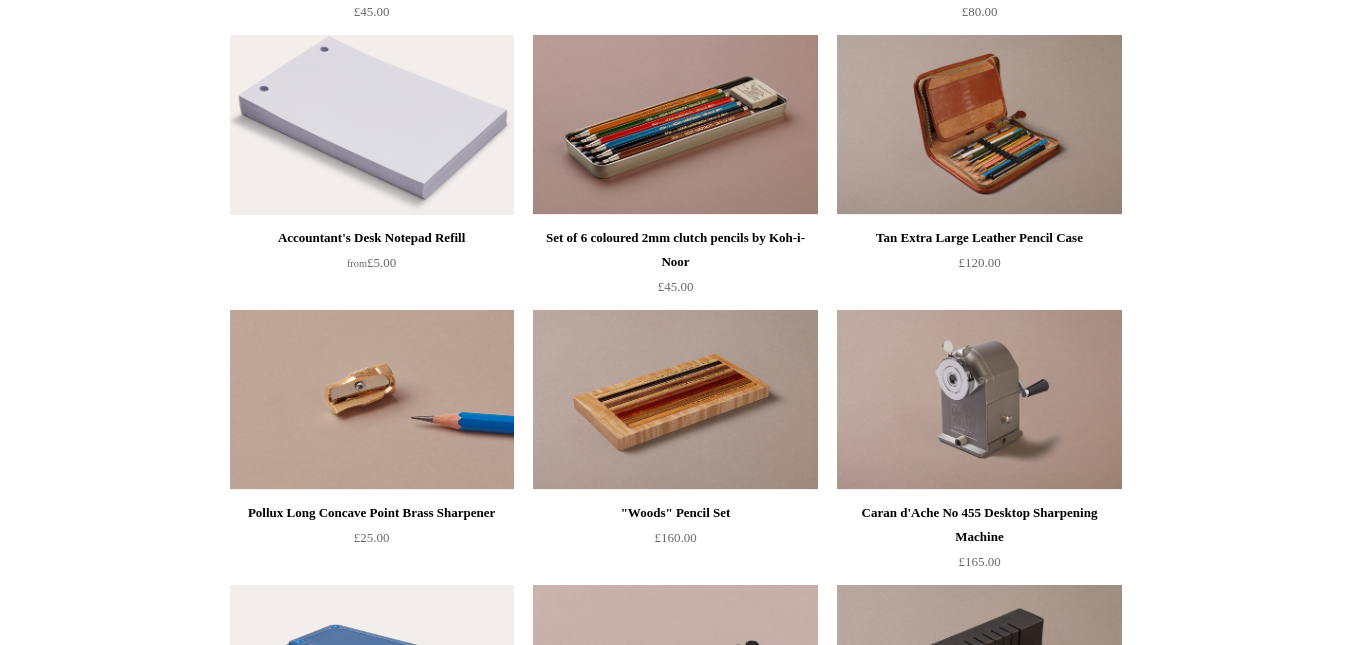 scroll, scrollTop: 0, scrollLeft: 0, axis: both 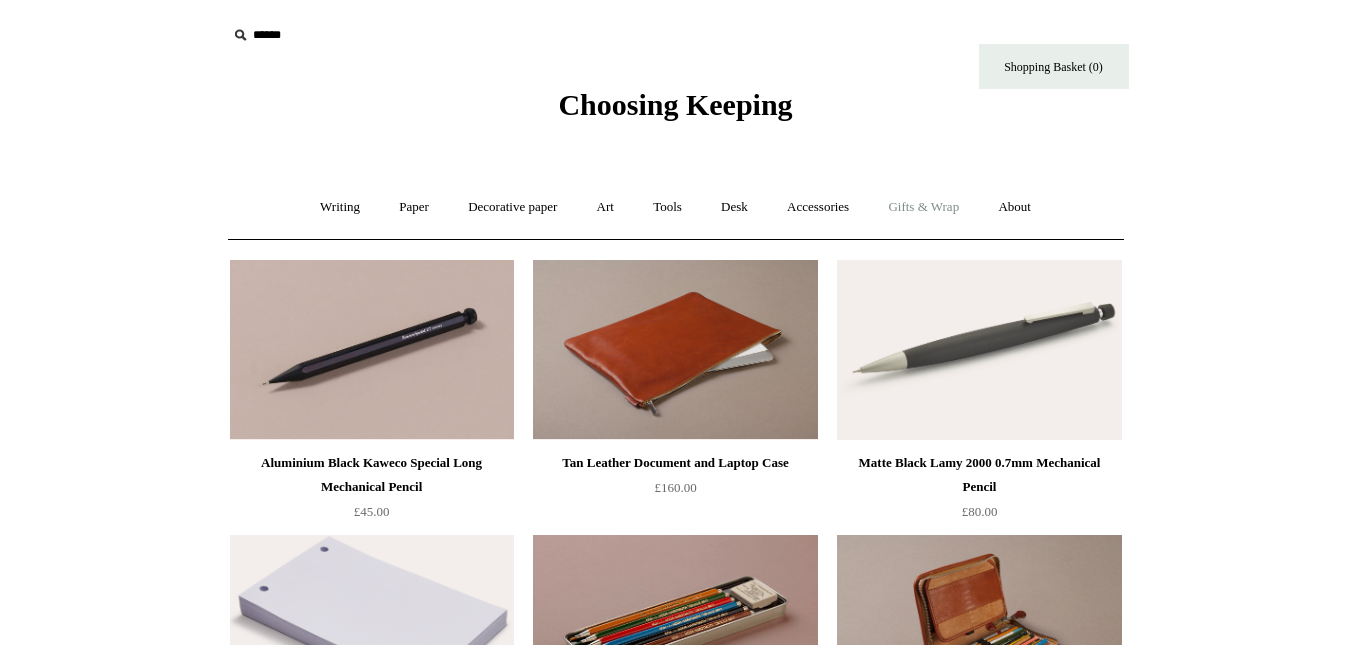click on "Gifts & Wrap +" at bounding box center [923, 207] 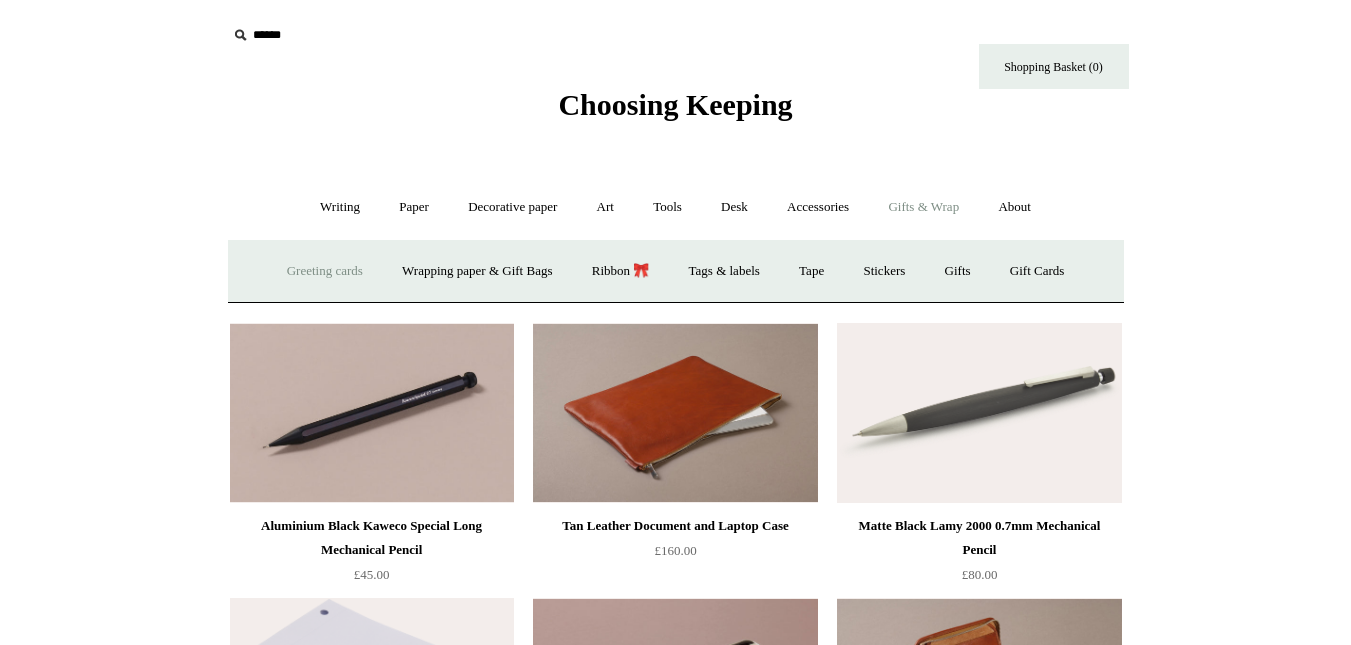 click on "Greeting cards +" at bounding box center (325, 271) 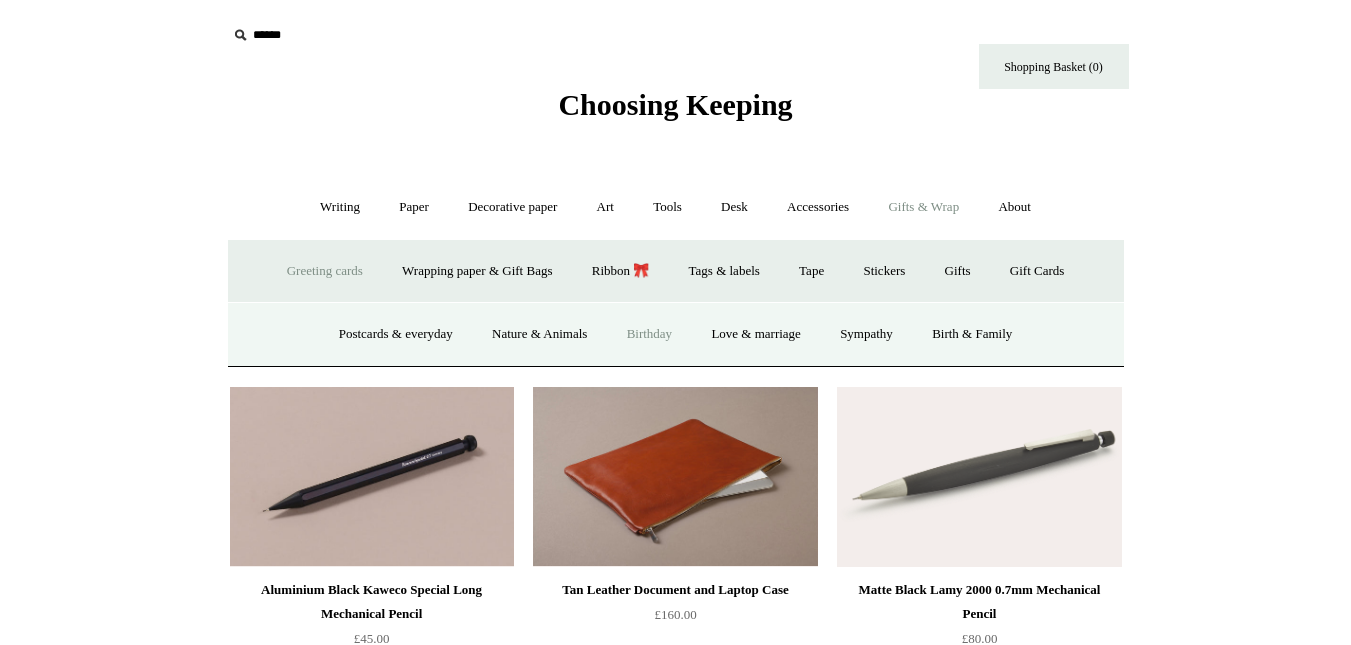 click on "Birthday" at bounding box center (650, 334) 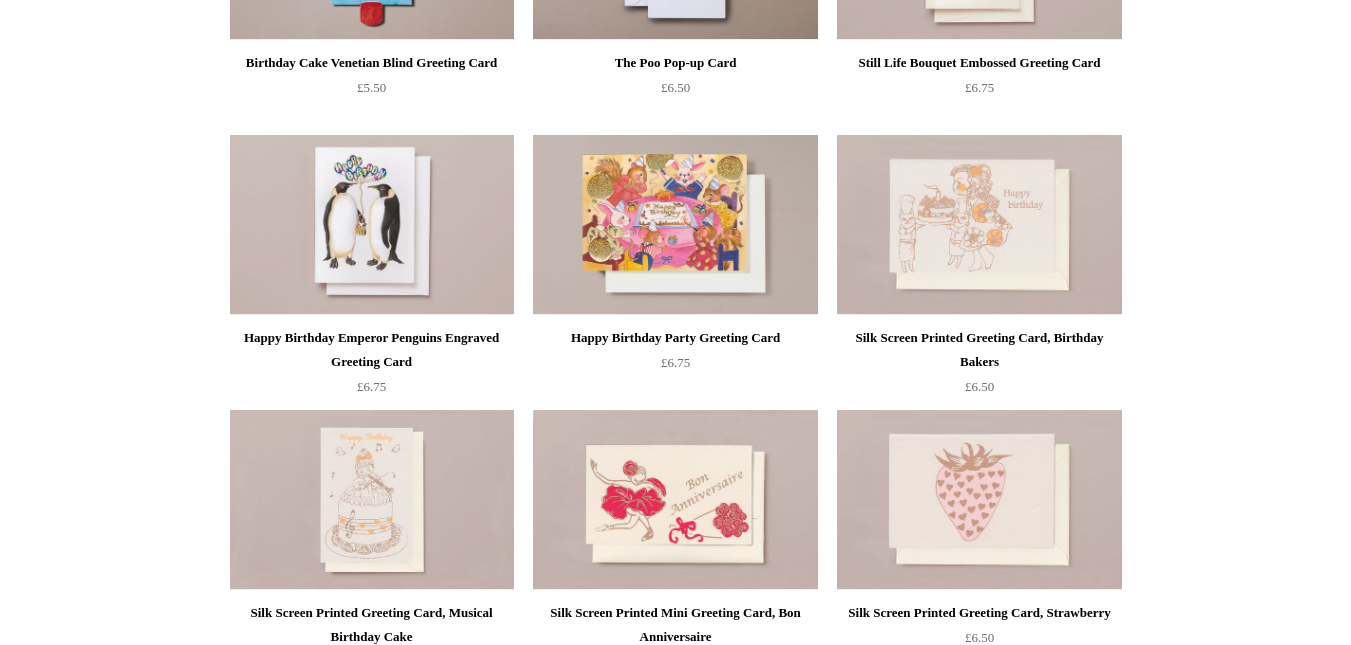scroll, scrollTop: 0, scrollLeft: 0, axis: both 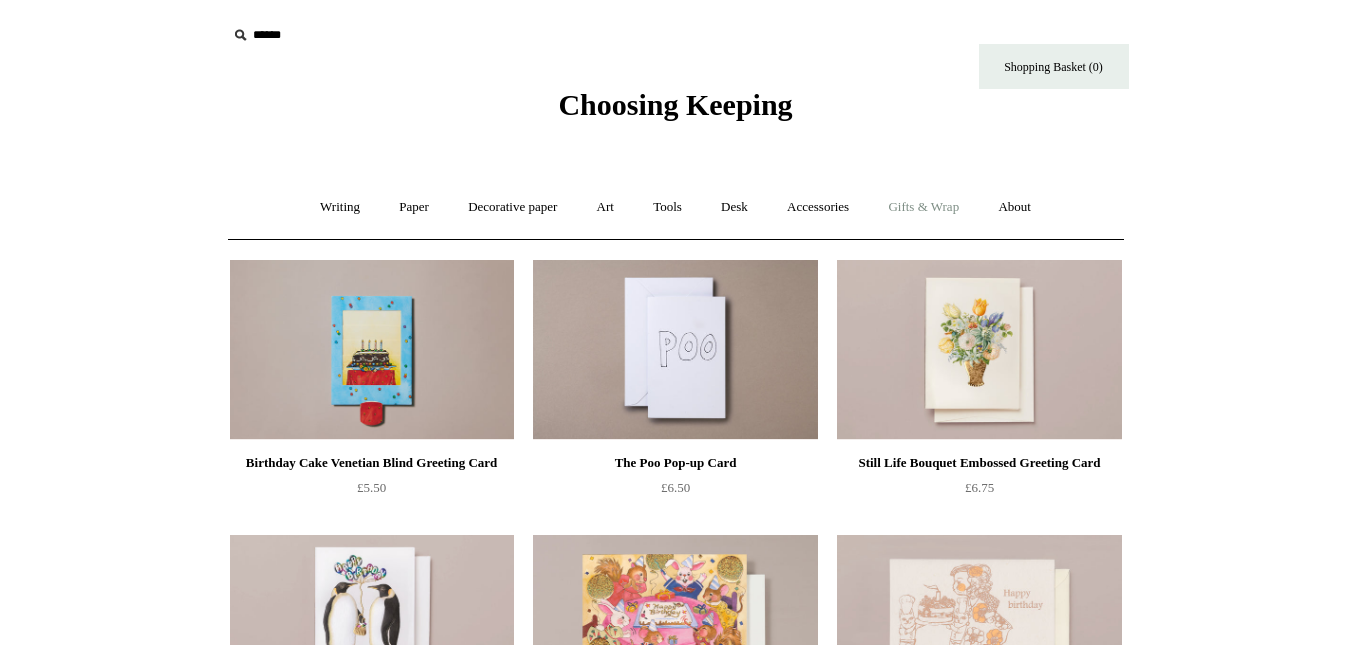 click on "Gifts & Wrap +" at bounding box center (923, 207) 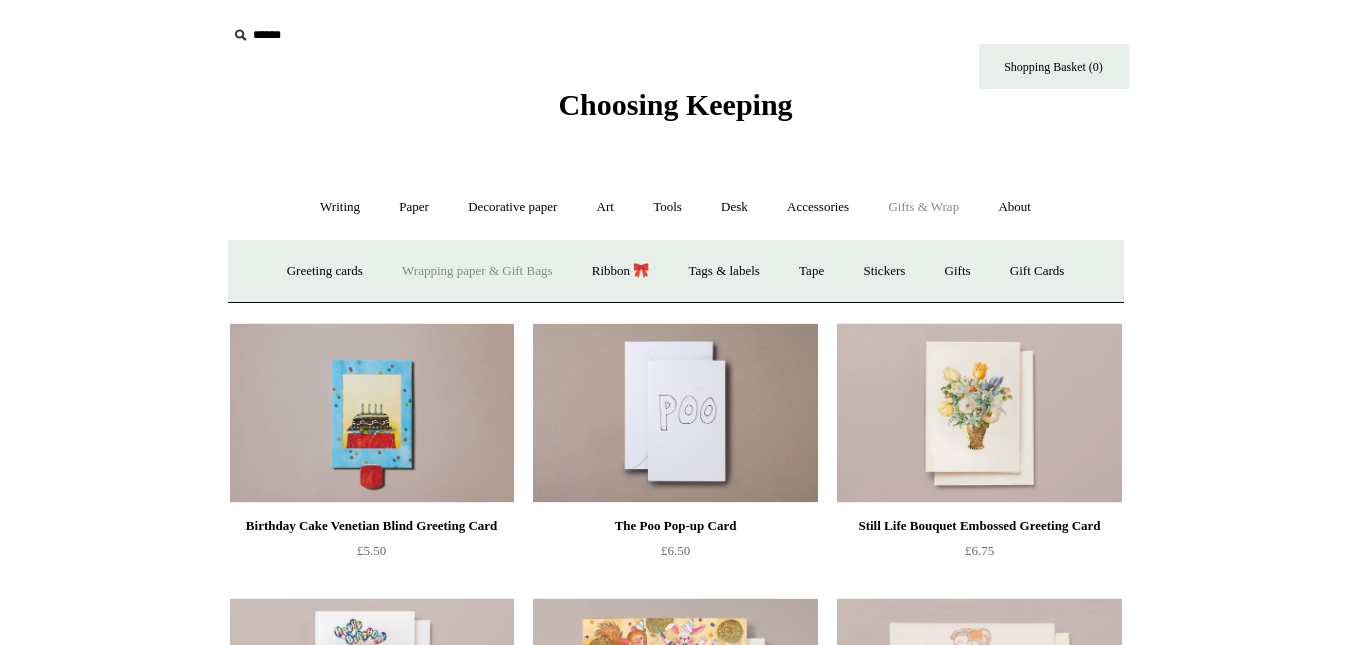 click on "Wrapping paper & Gift Bags" at bounding box center (477, 271) 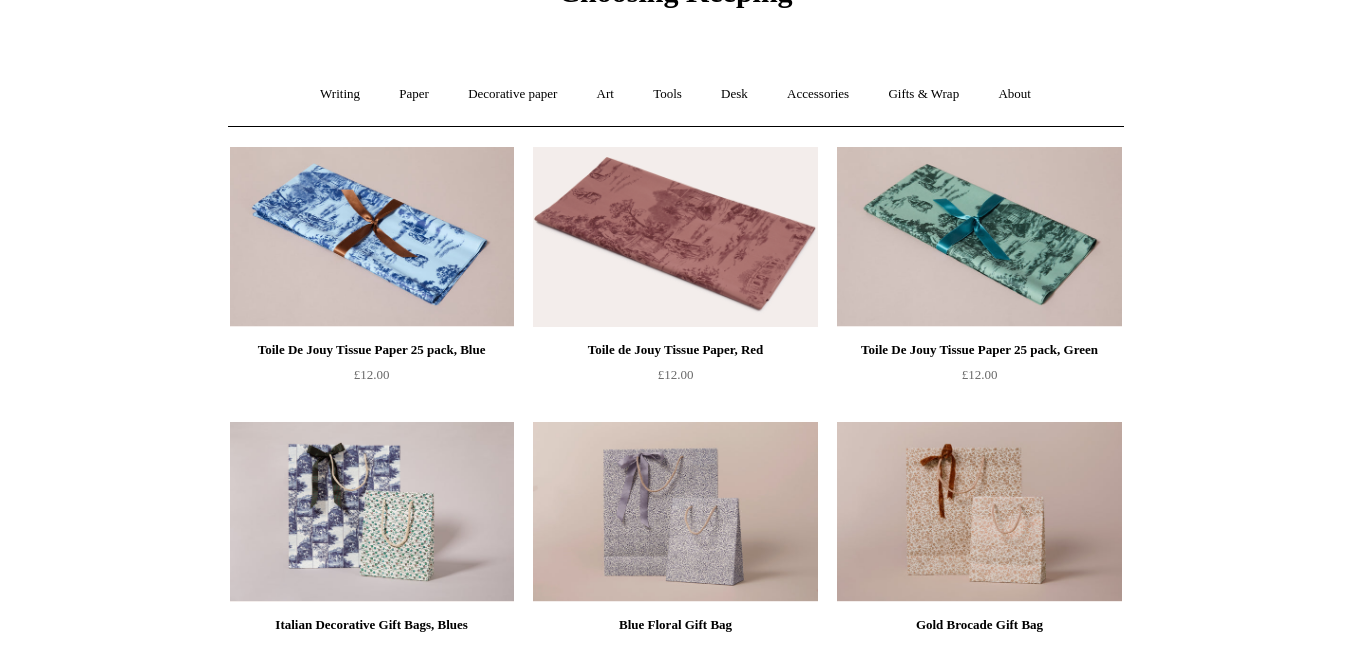 scroll, scrollTop: 0, scrollLeft: 0, axis: both 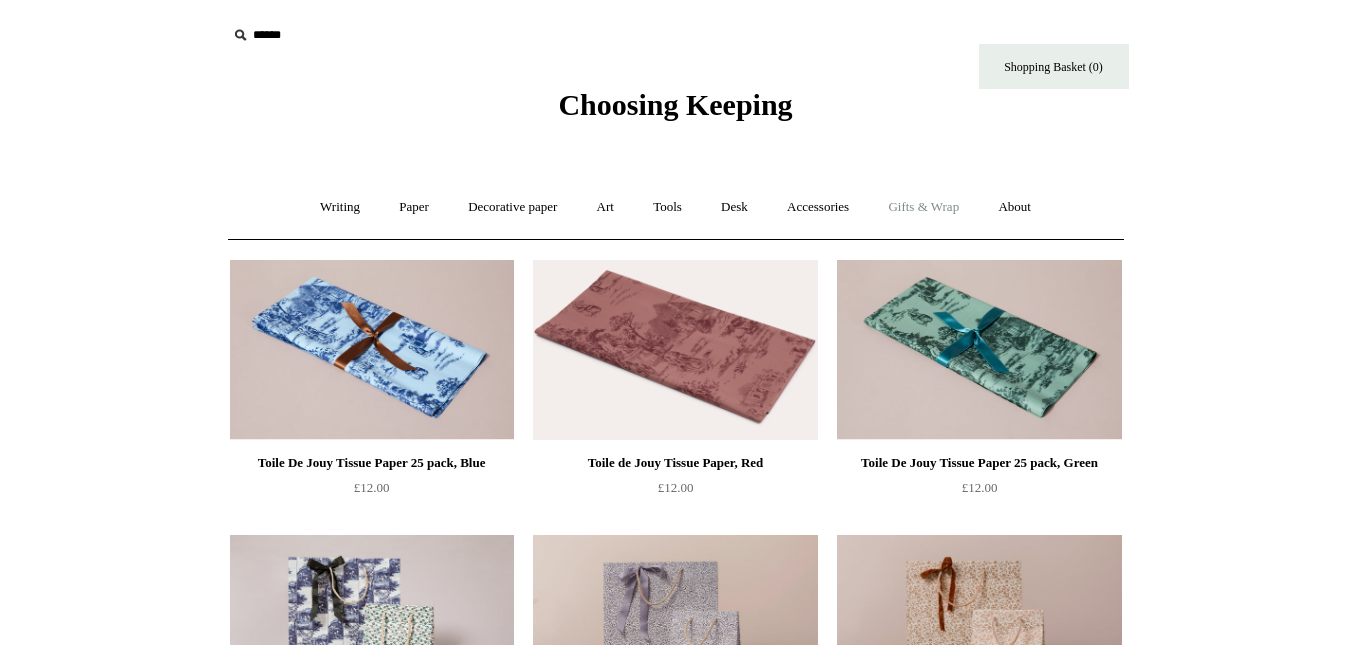 click on "Gifts & Wrap +" at bounding box center (923, 207) 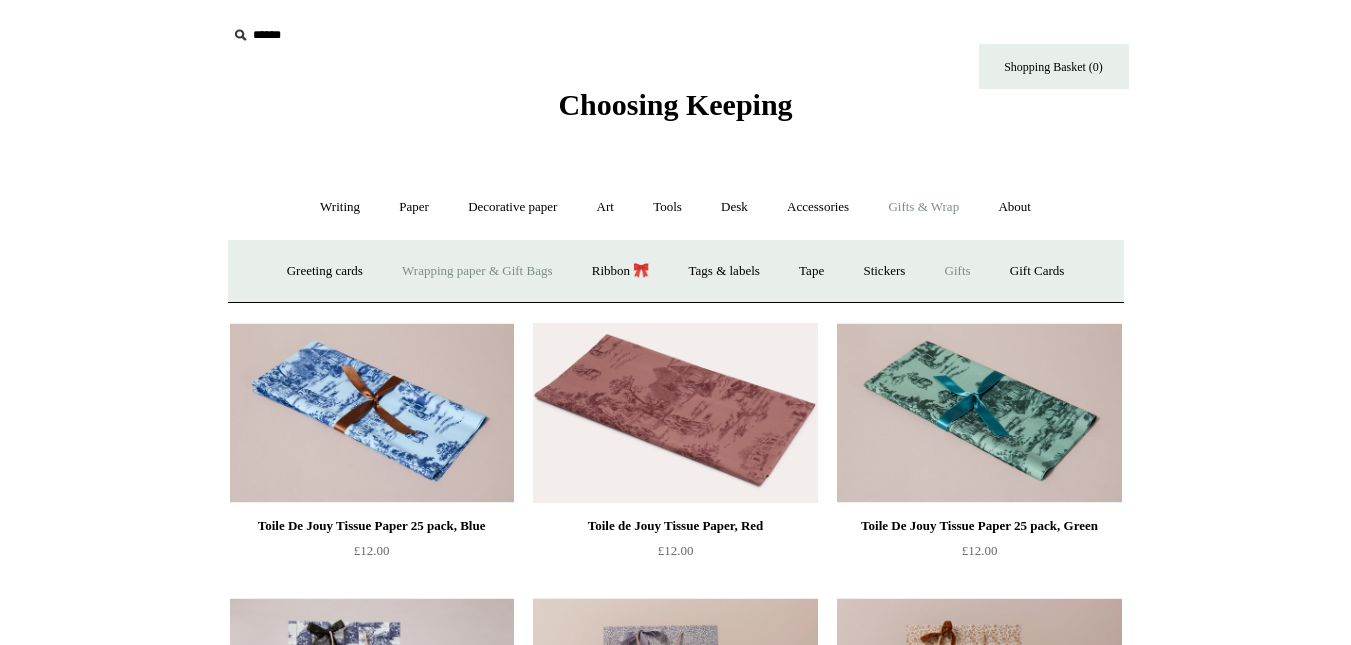 click on "Gifts +" at bounding box center (958, 271) 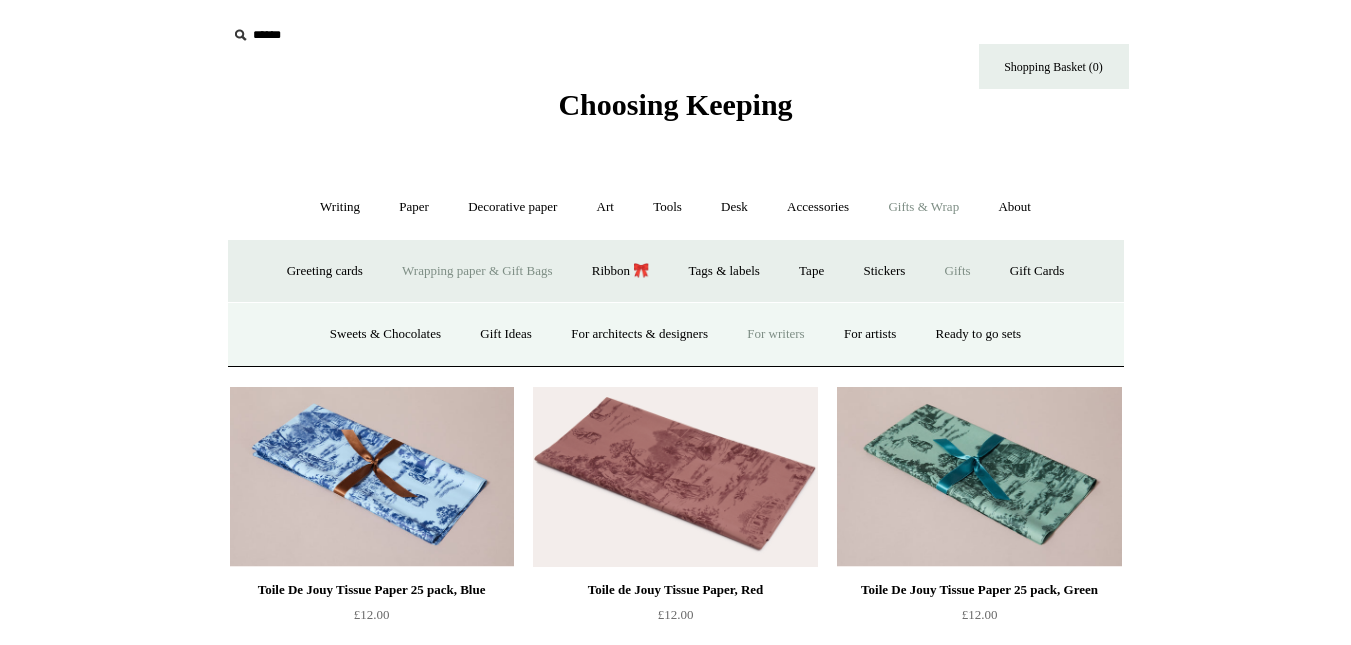 click on "For writers" at bounding box center (775, 334) 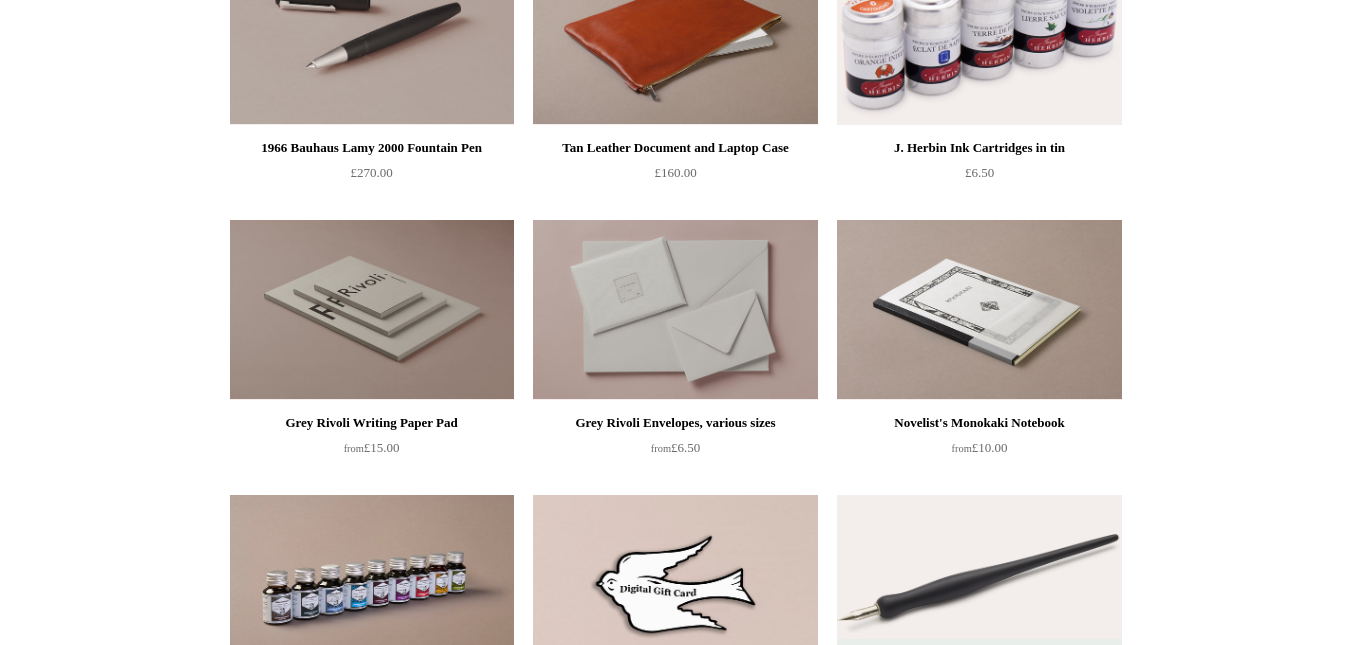 scroll, scrollTop: 0, scrollLeft: 0, axis: both 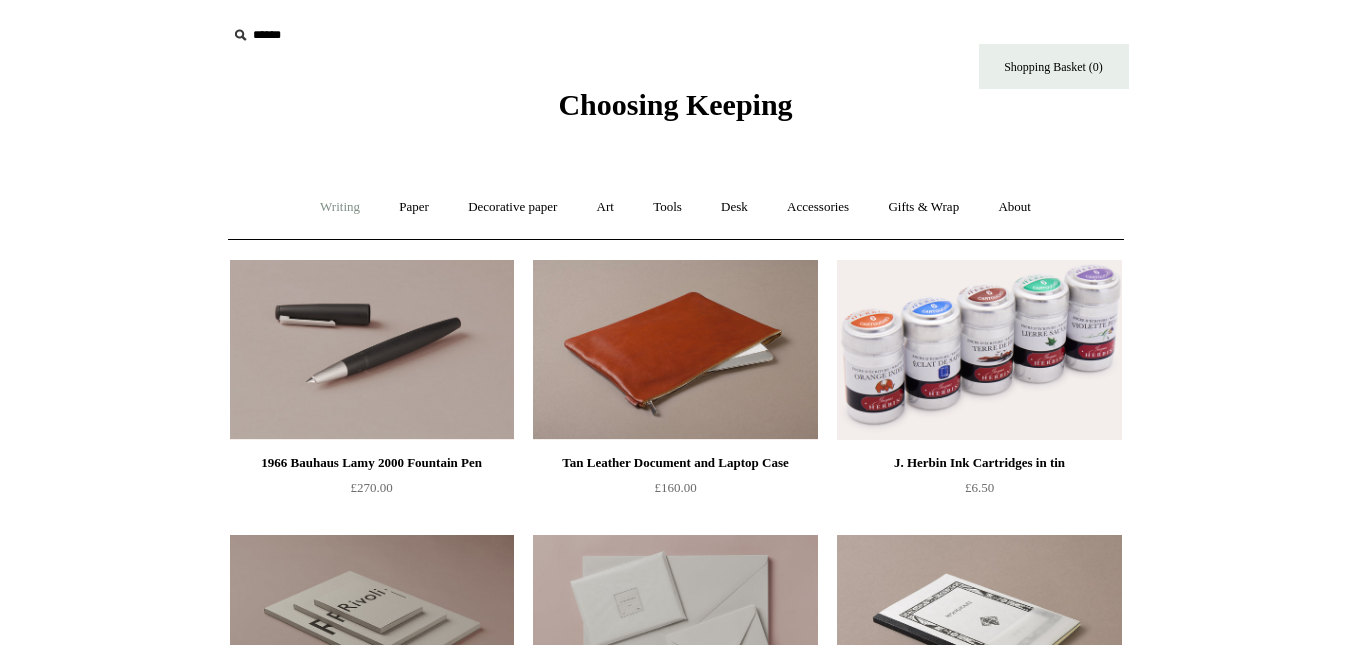 click on "Writing +" at bounding box center [340, 207] 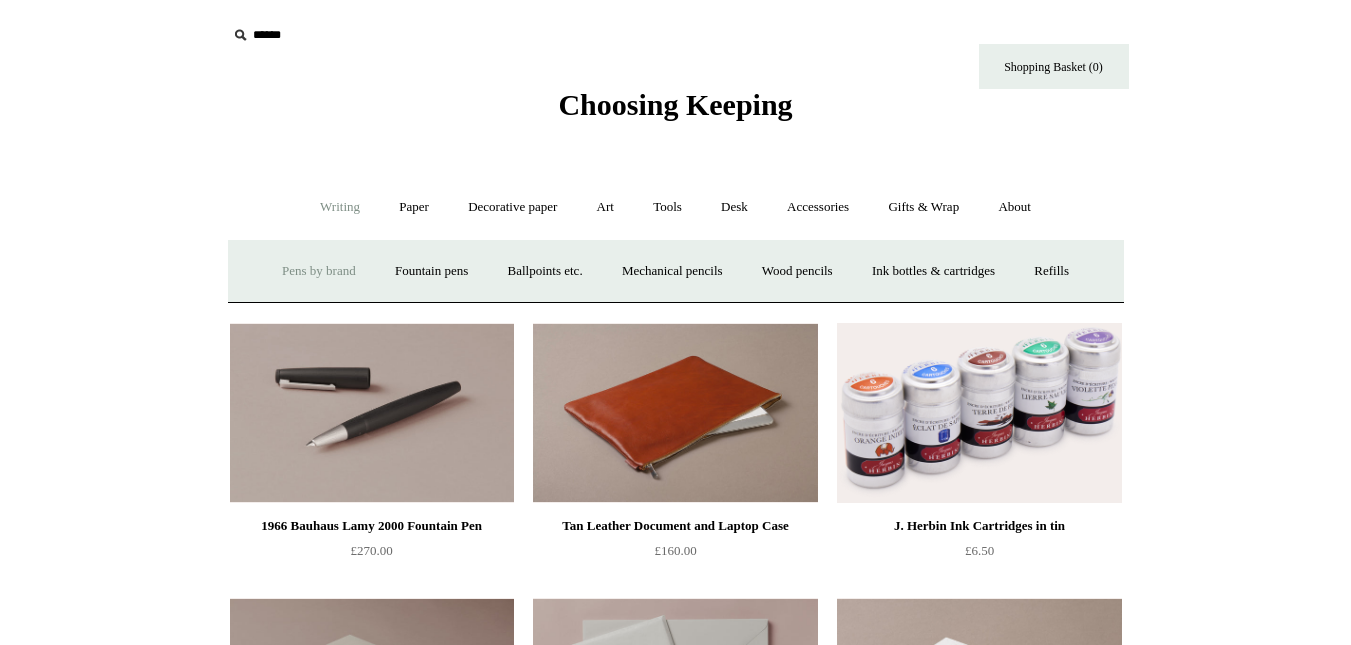 click on "Pens by brand +" at bounding box center (319, 271) 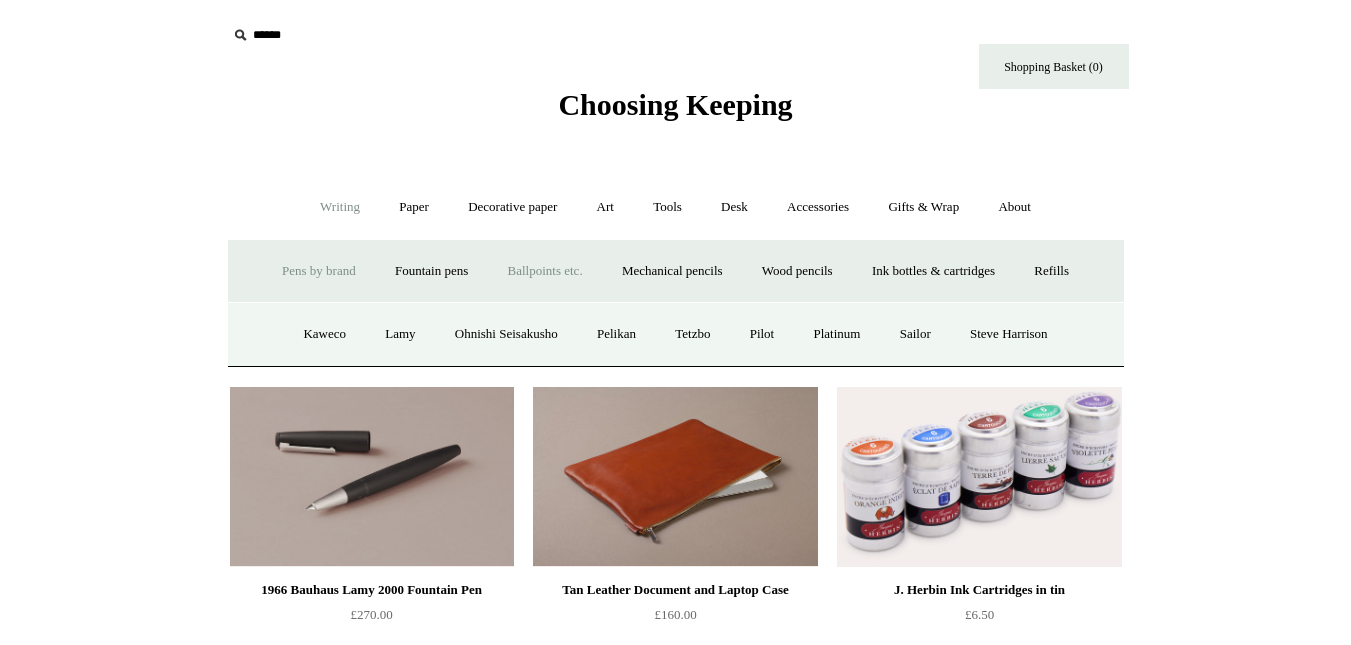 click on "Ballpoints etc. +" at bounding box center (545, 271) 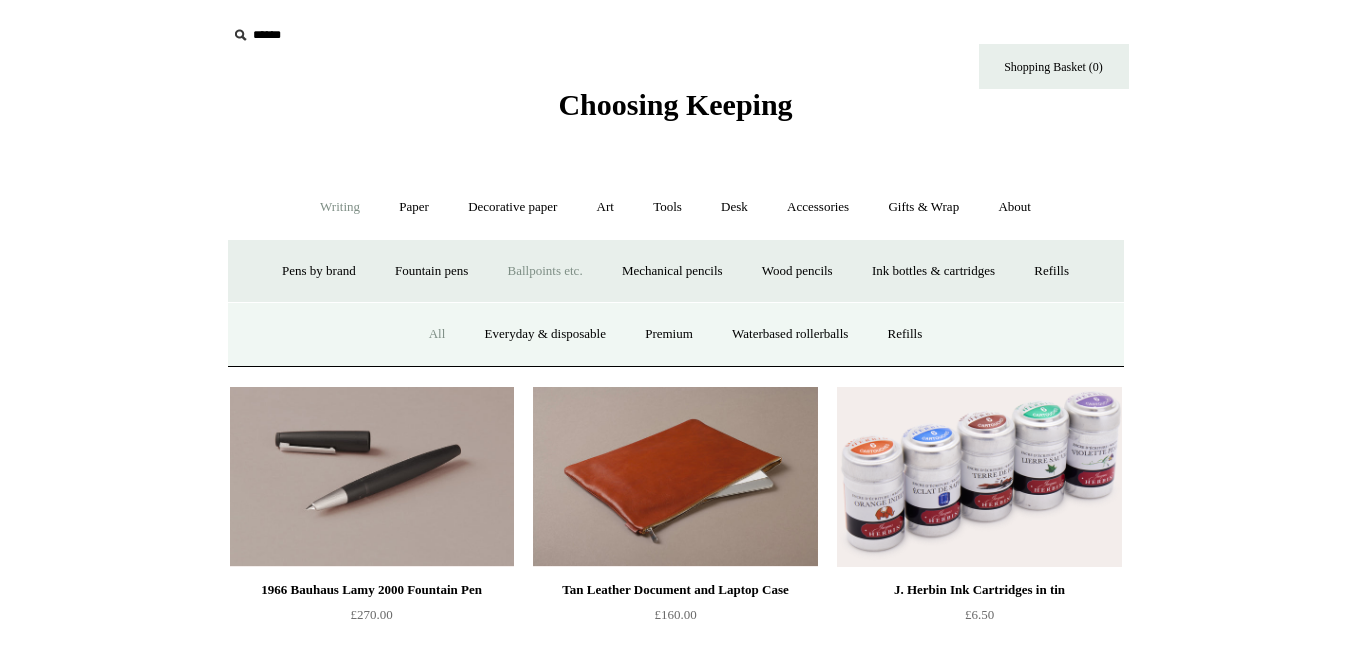 click on "All" at bounding box center [437, 334] 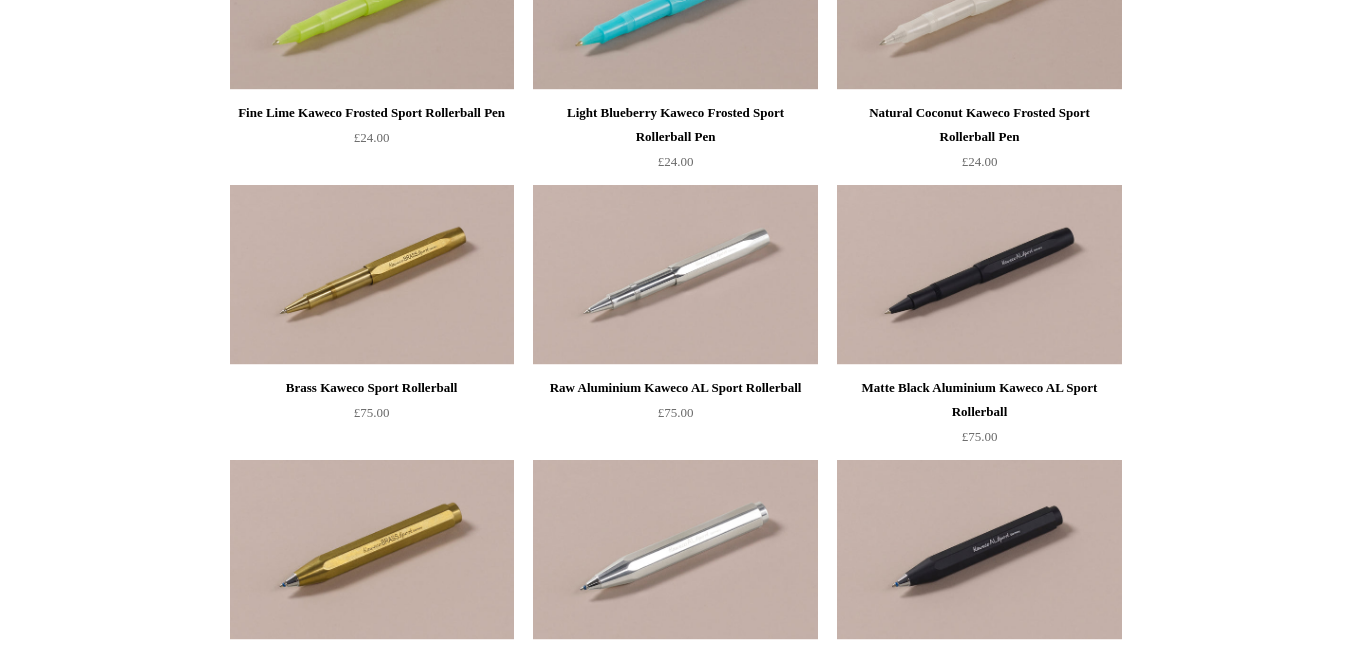scroll, scrollTop: 2100, scrollLeft: 0, axis: vertical 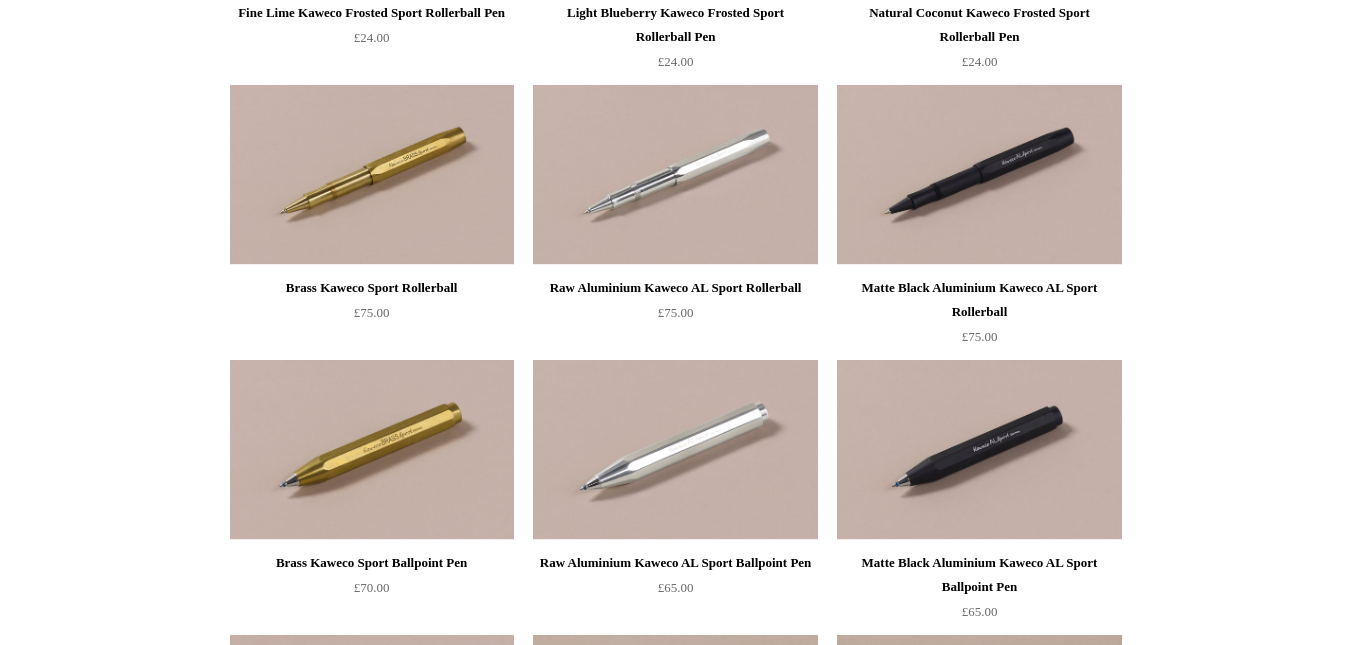 drag, startPoint x: 726, startPoint y: 211, endPoint x: 1240, endPoint y: 167, distance: 515.8798 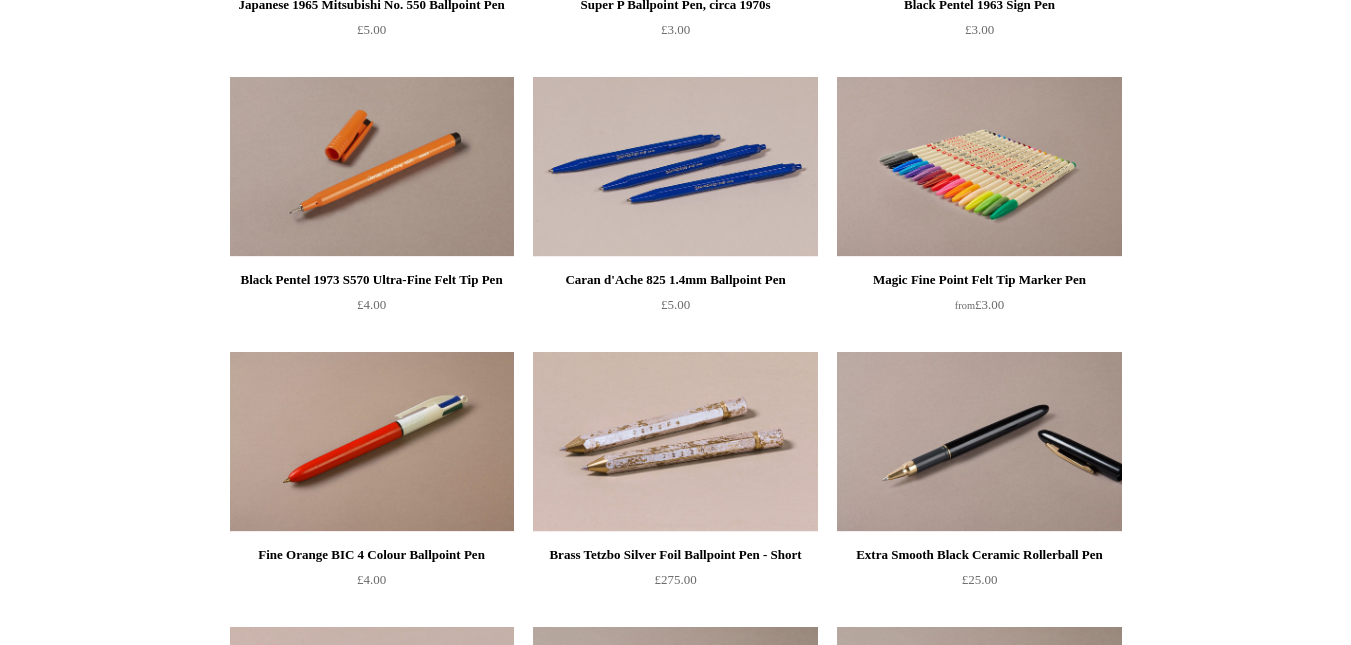 scroll, scrollTop: 3500, scrollLeft: 0, axis: vertical 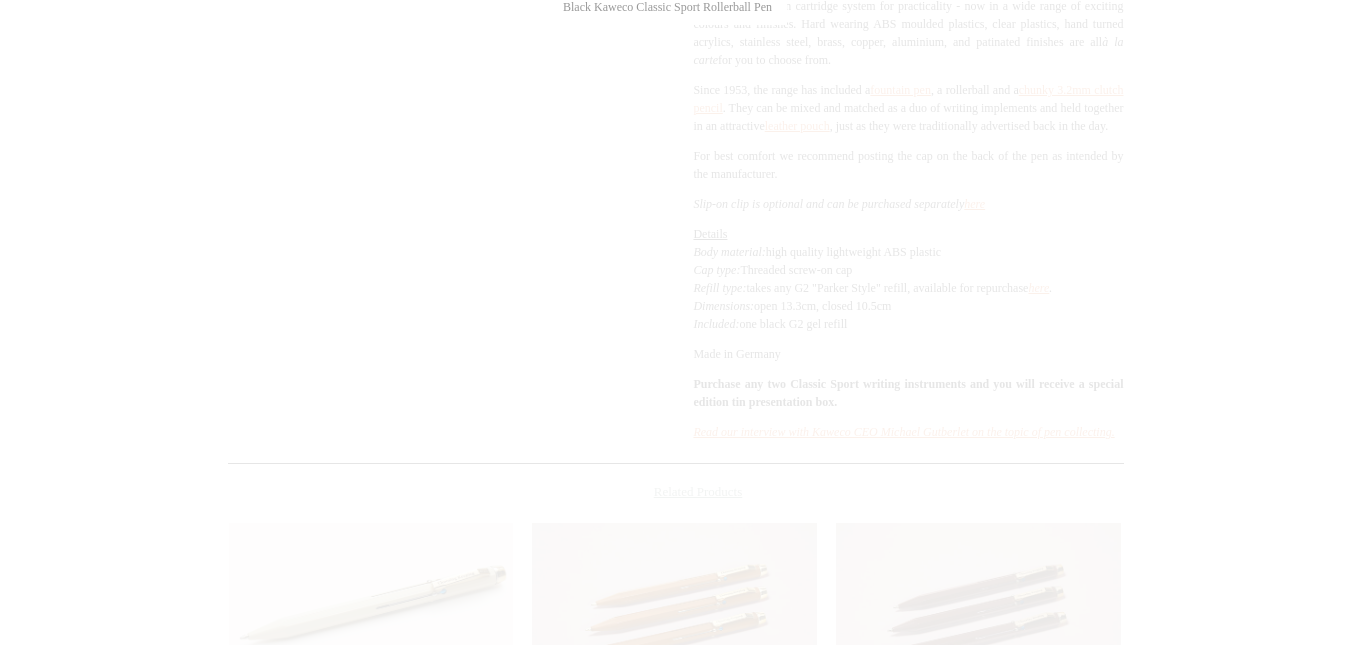 click at bounding box center [675, 196] 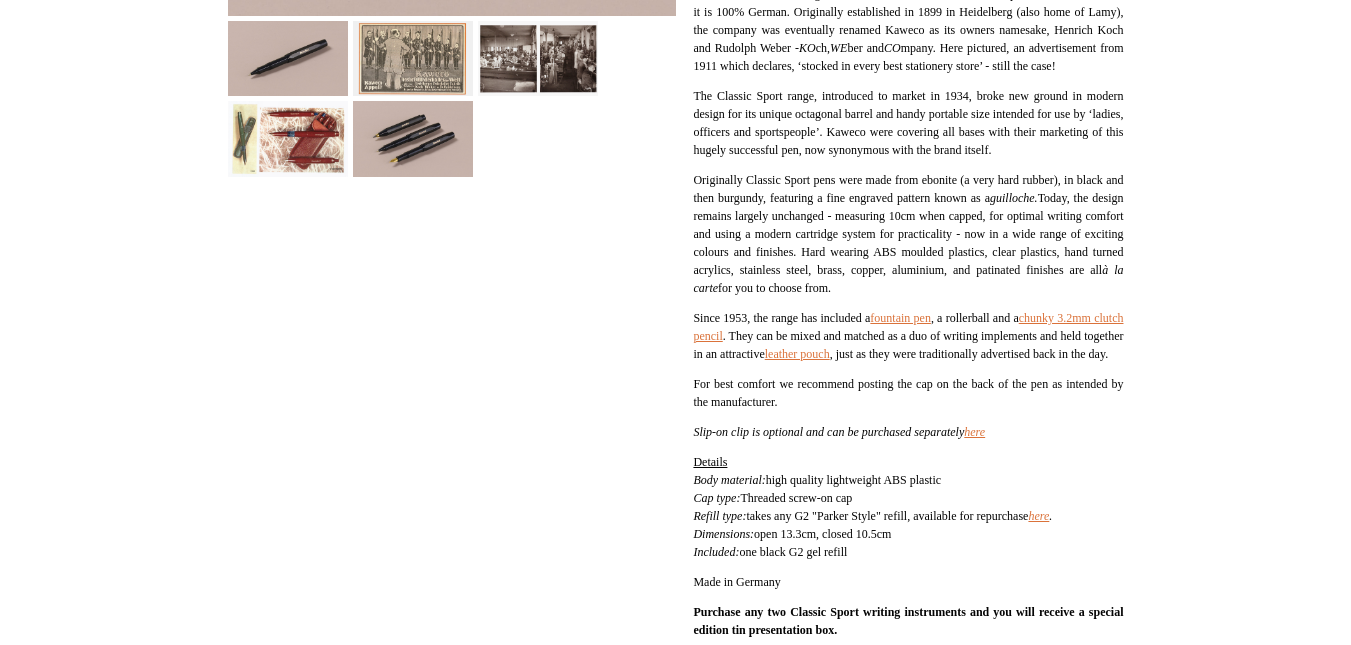scroll, scrollTop: 400, scrollLeft: 0, axis: vertical 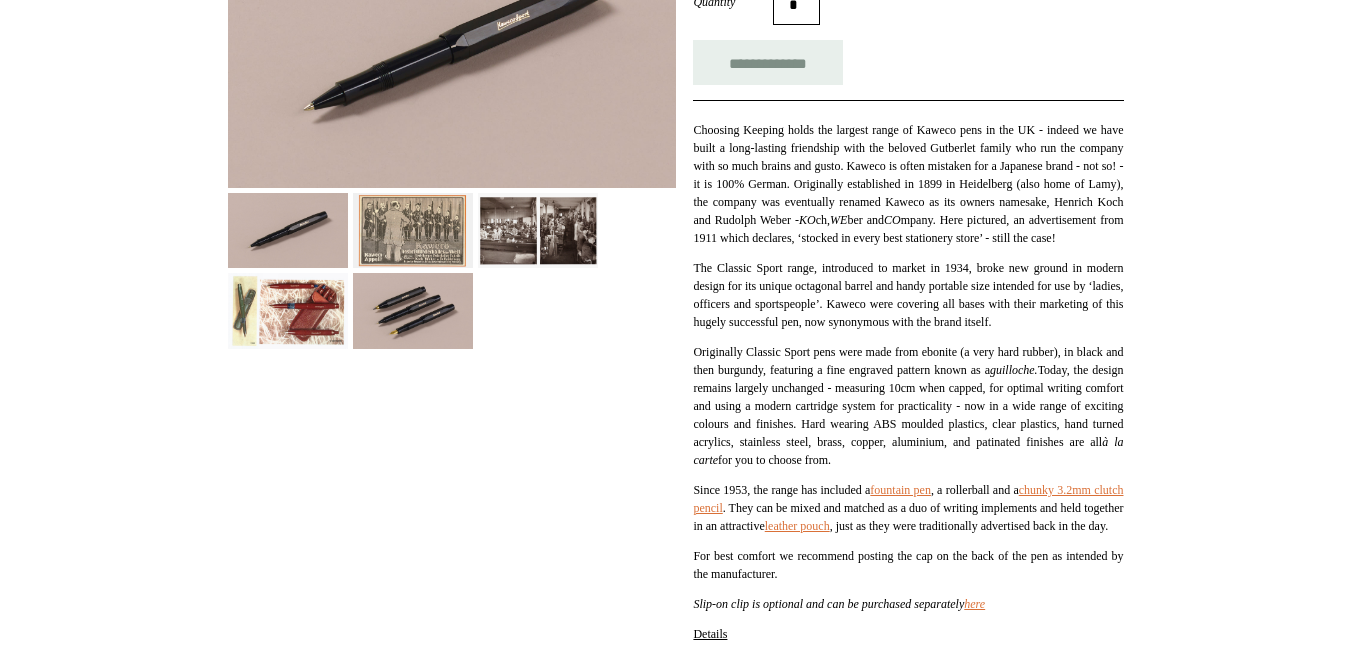 click at bounding box center (413, 230) 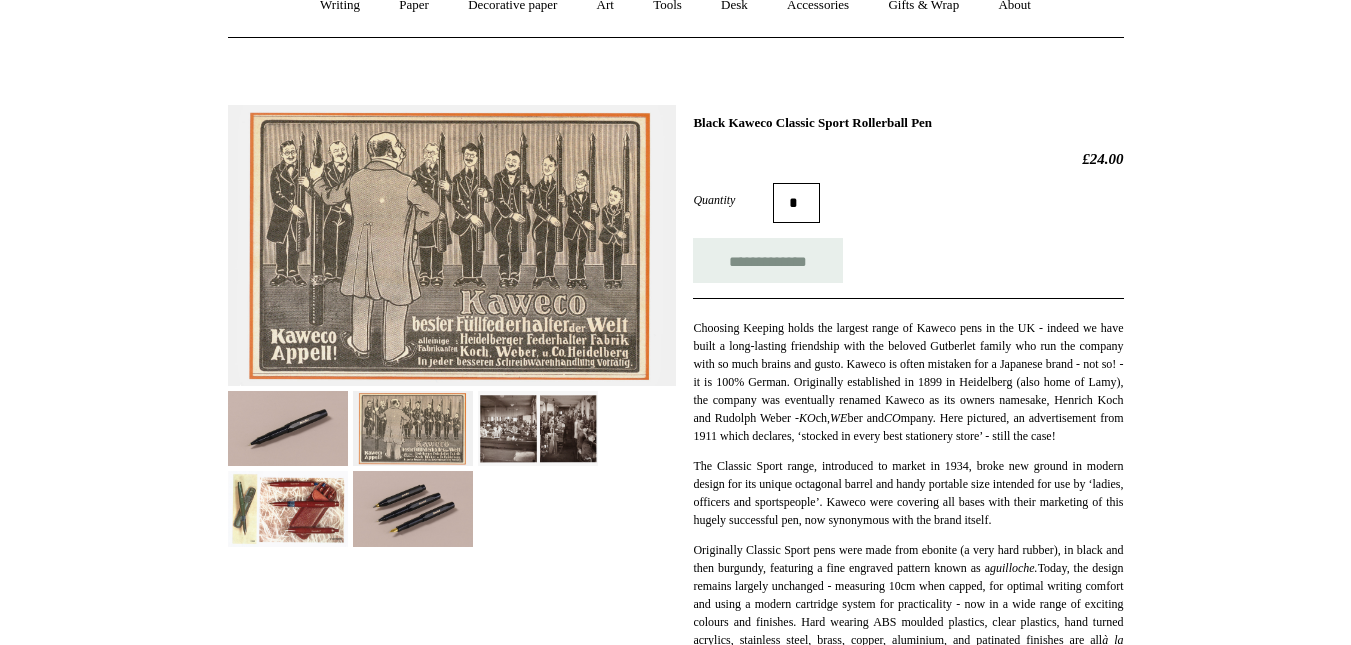 scroll, scrollTop: 200, scrollLeft: 0, axis: vertical 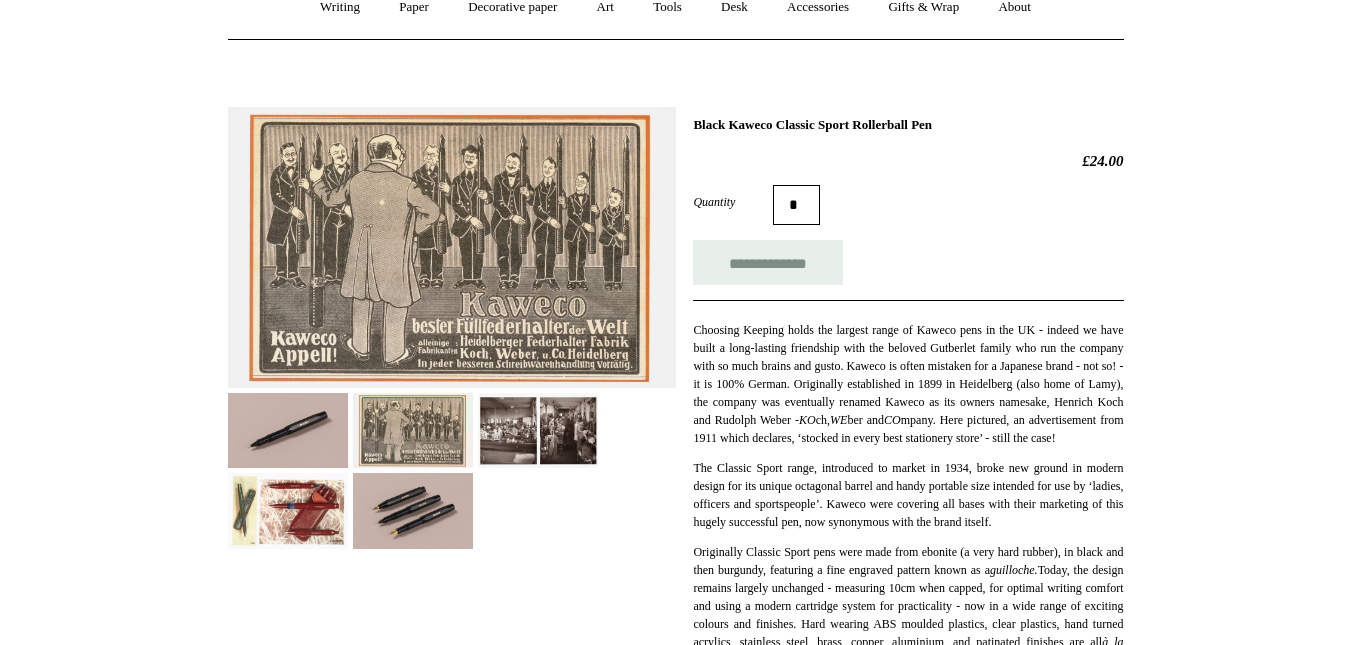 click at bounding box center (538, 430) 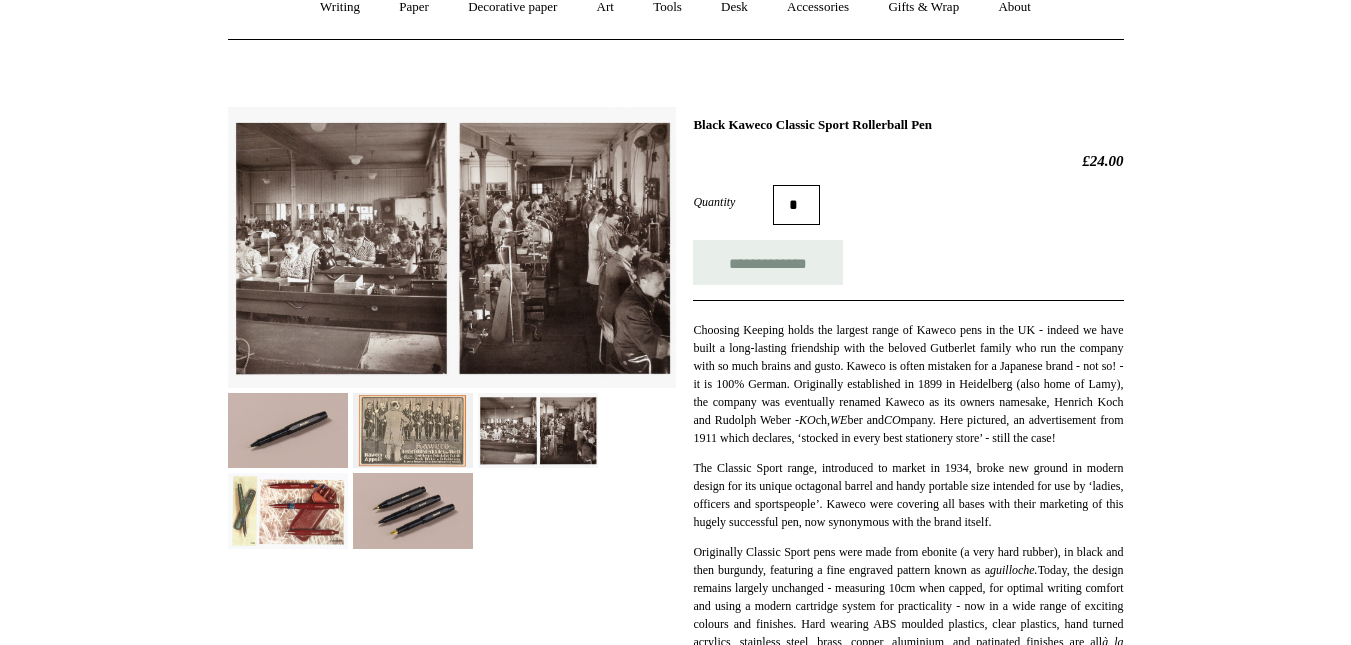 click at bounding box center [288, 510] 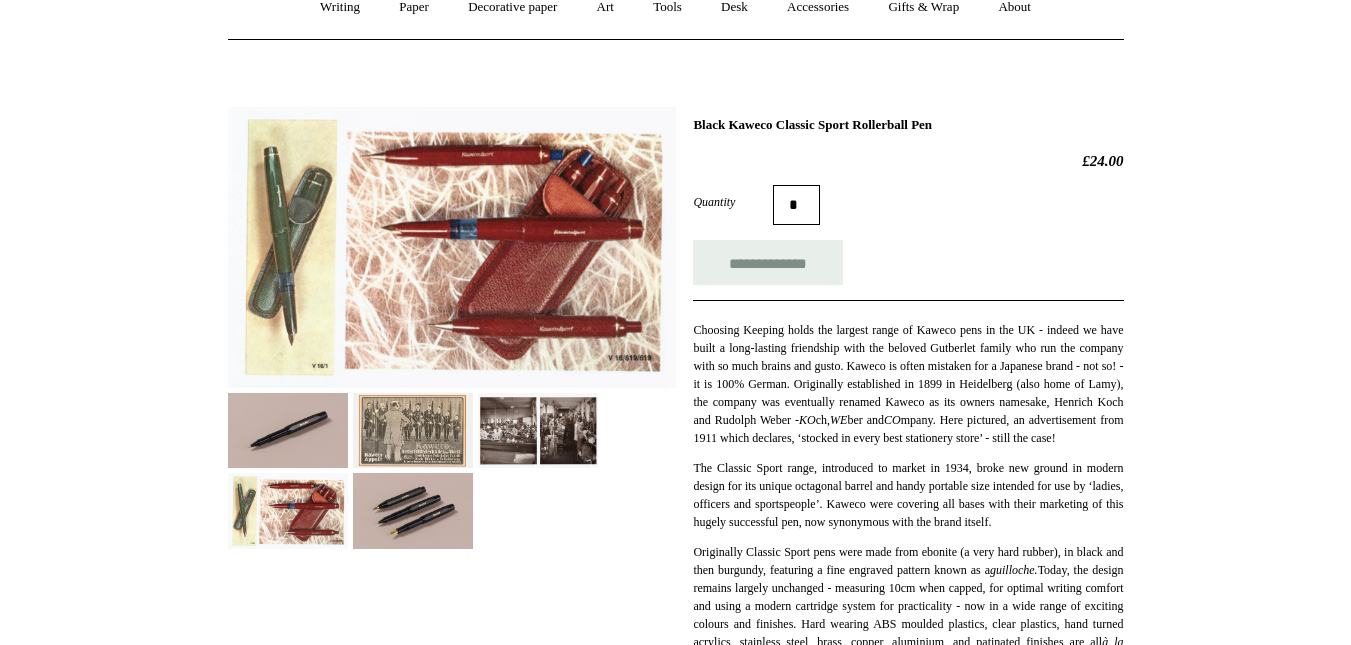 click at bounding box center (413, 510) 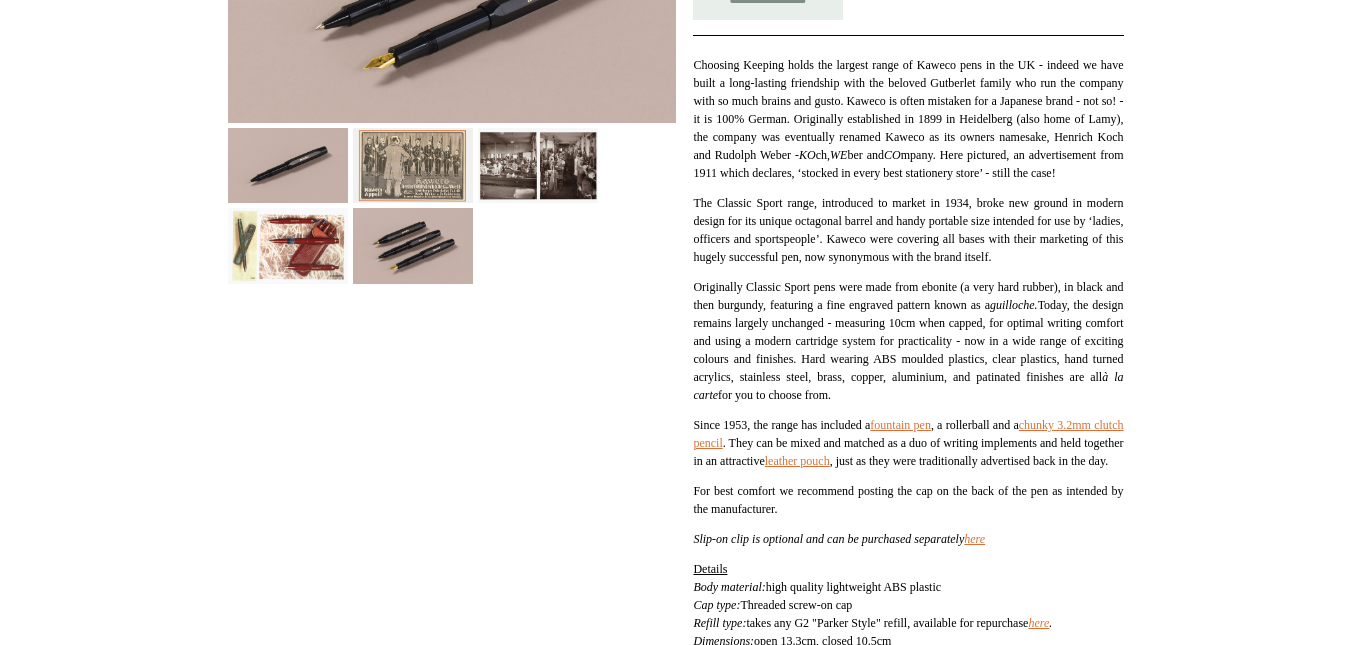 scroll, scrollTop: 500, scrollLeft: 0, axis: vertical 